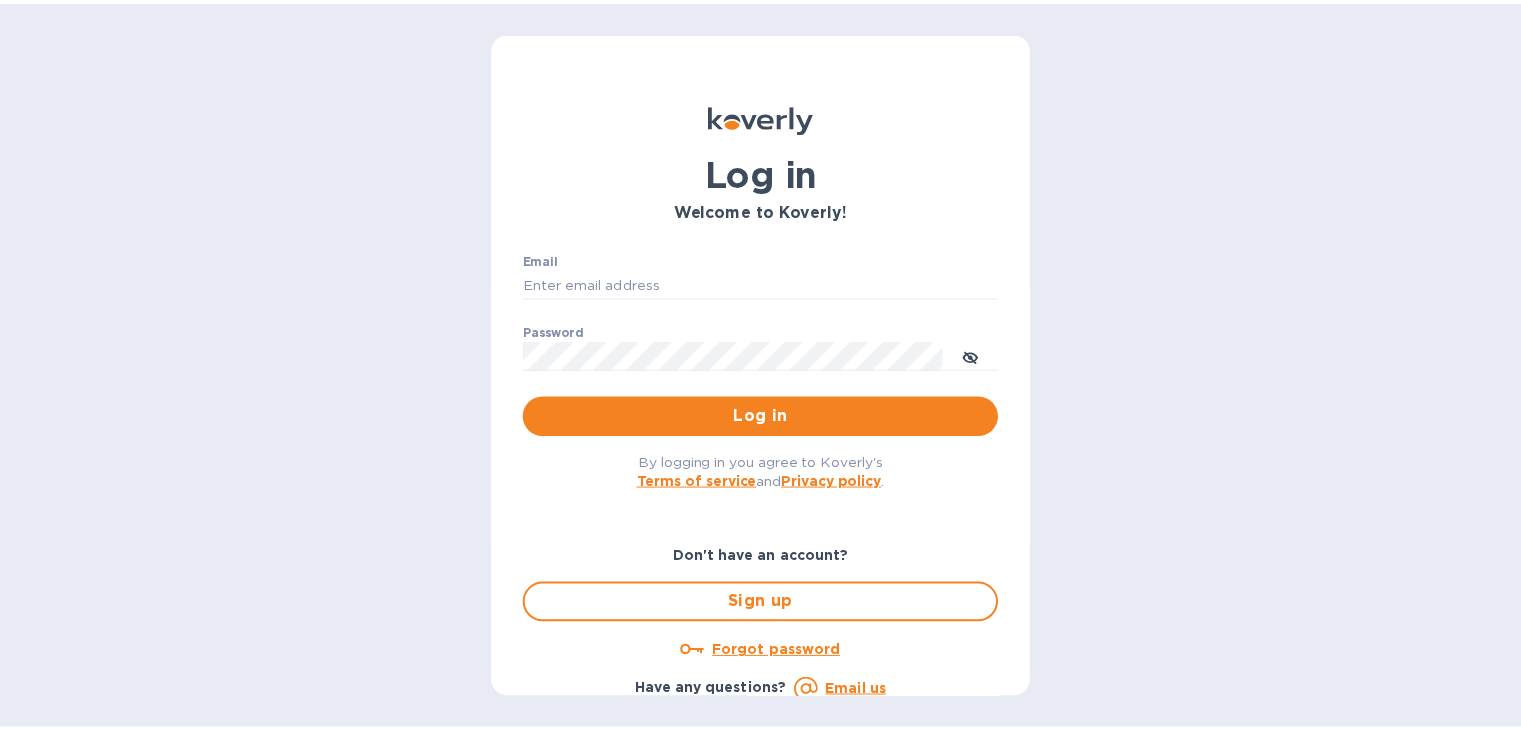 scroll, scrollTop: 0, scrollLeft: 0, axis: both 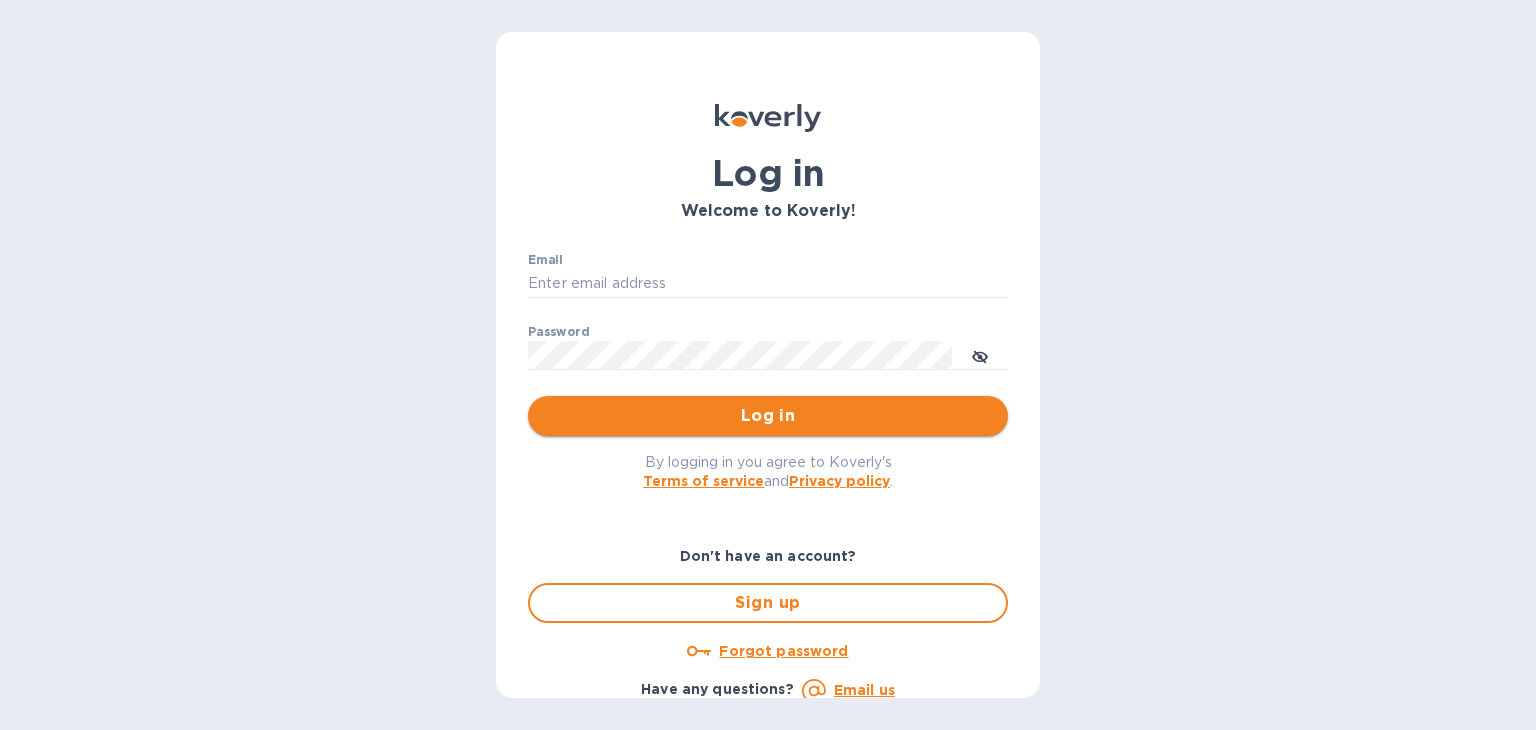 type on "[EMAIL]" 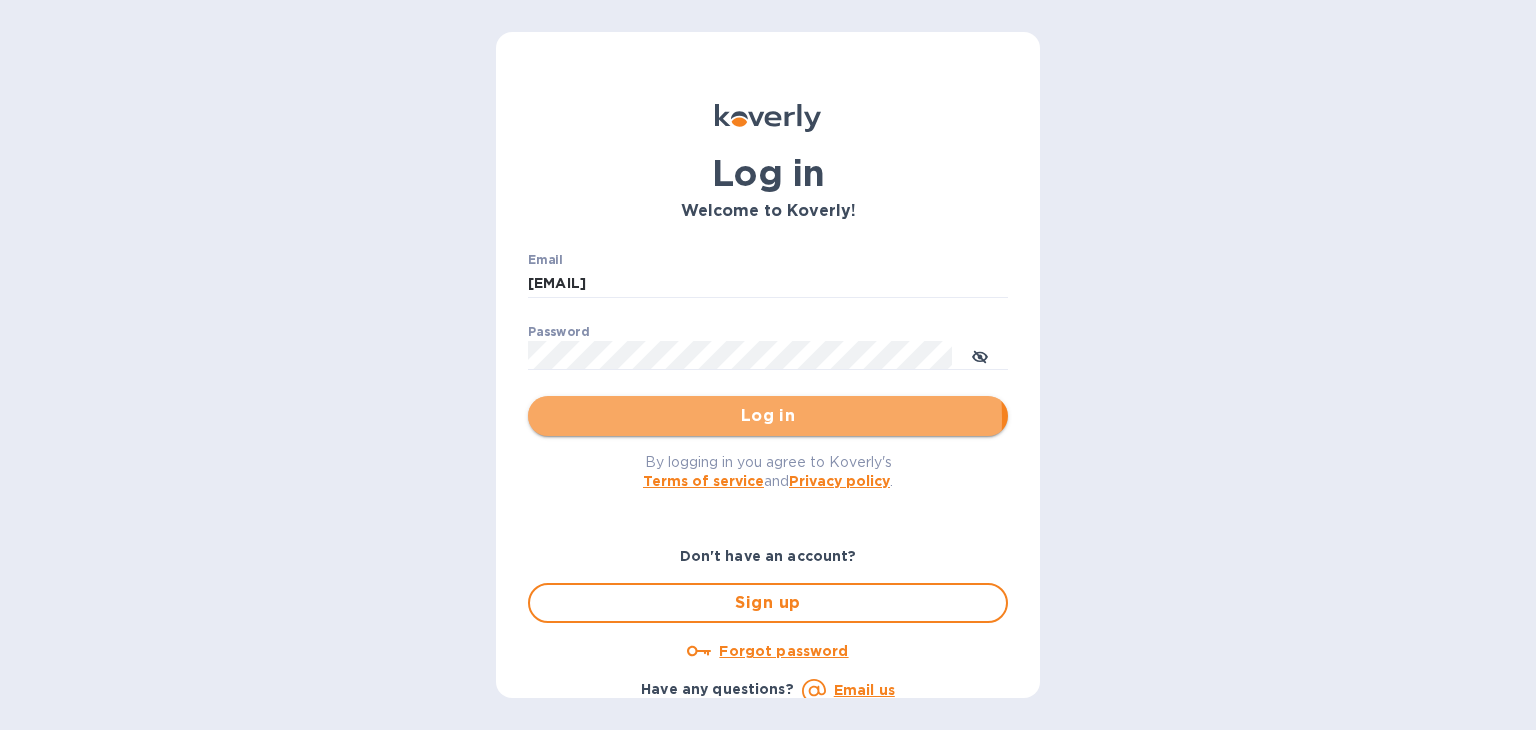 click on "Log in" at bounding box center (768, 416) 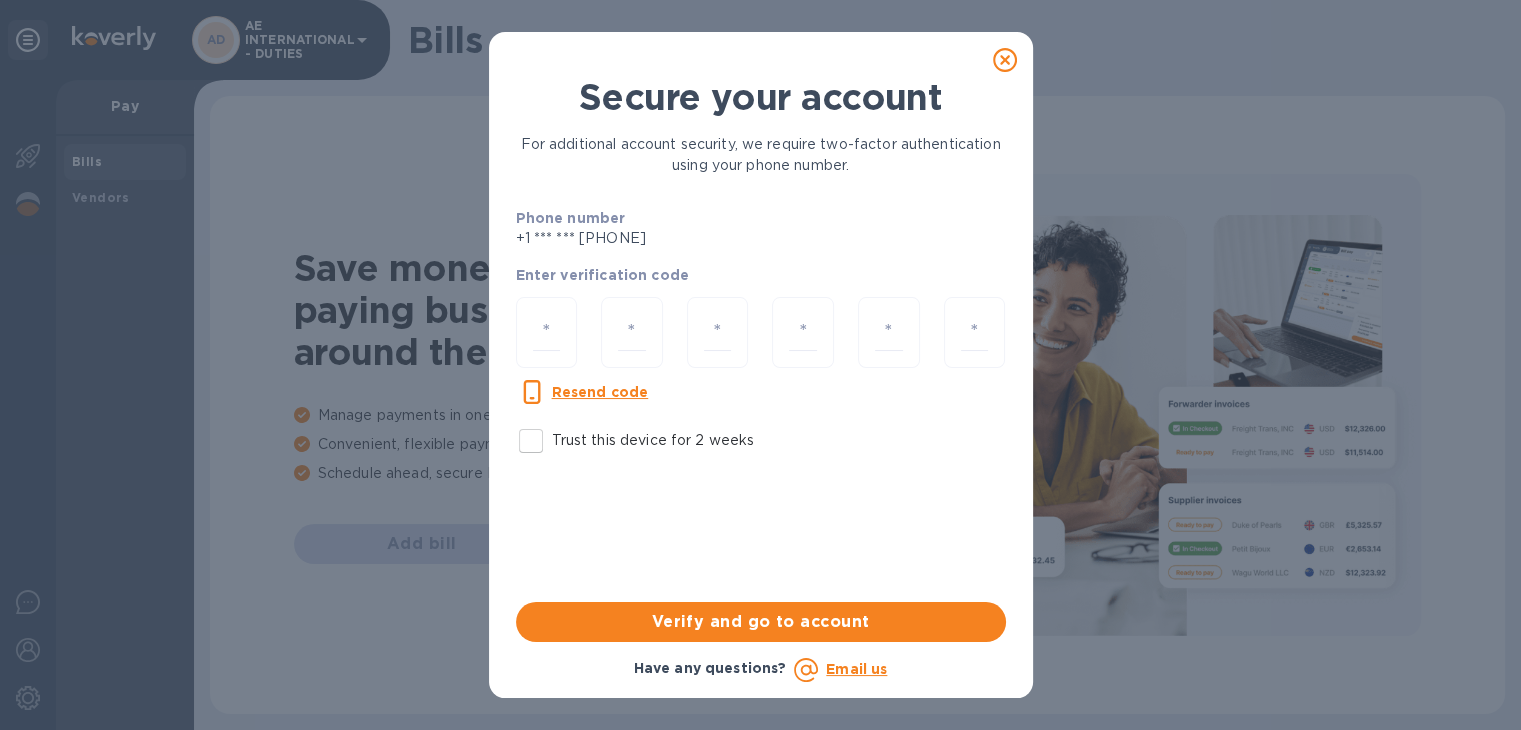 click on "Trust this device for 2 weeks" at bounding box center [531, 441] 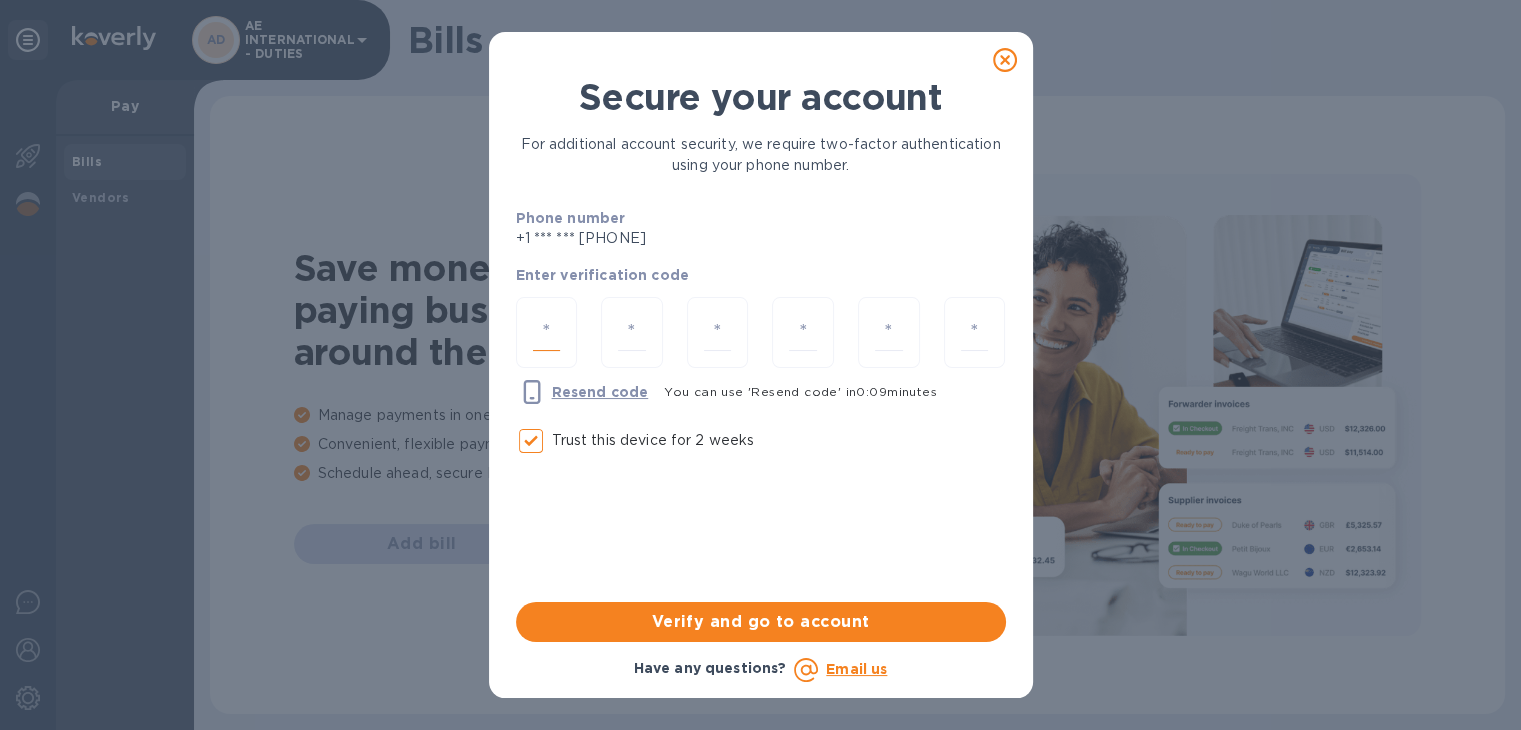 click at bounding box center [547, 332] 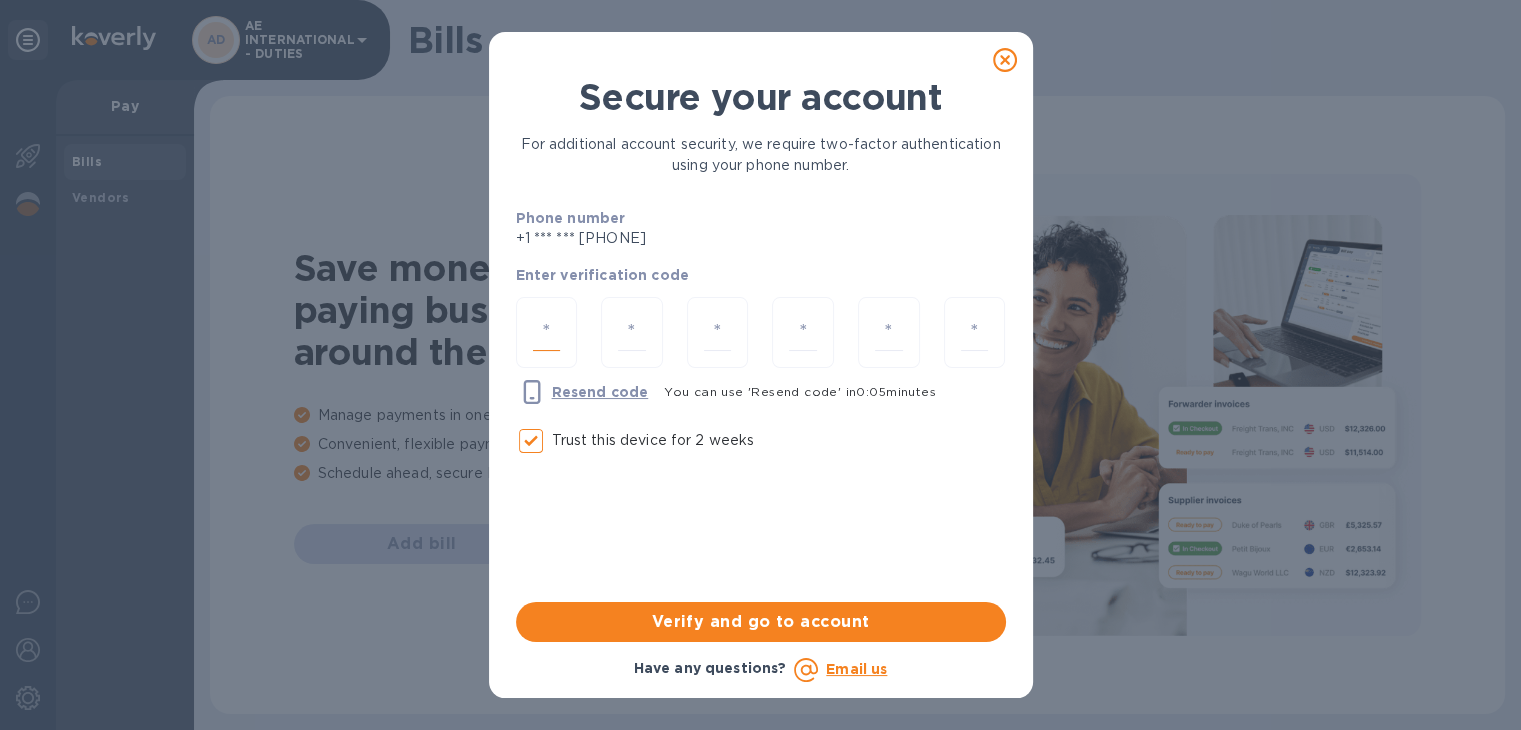type on "4" 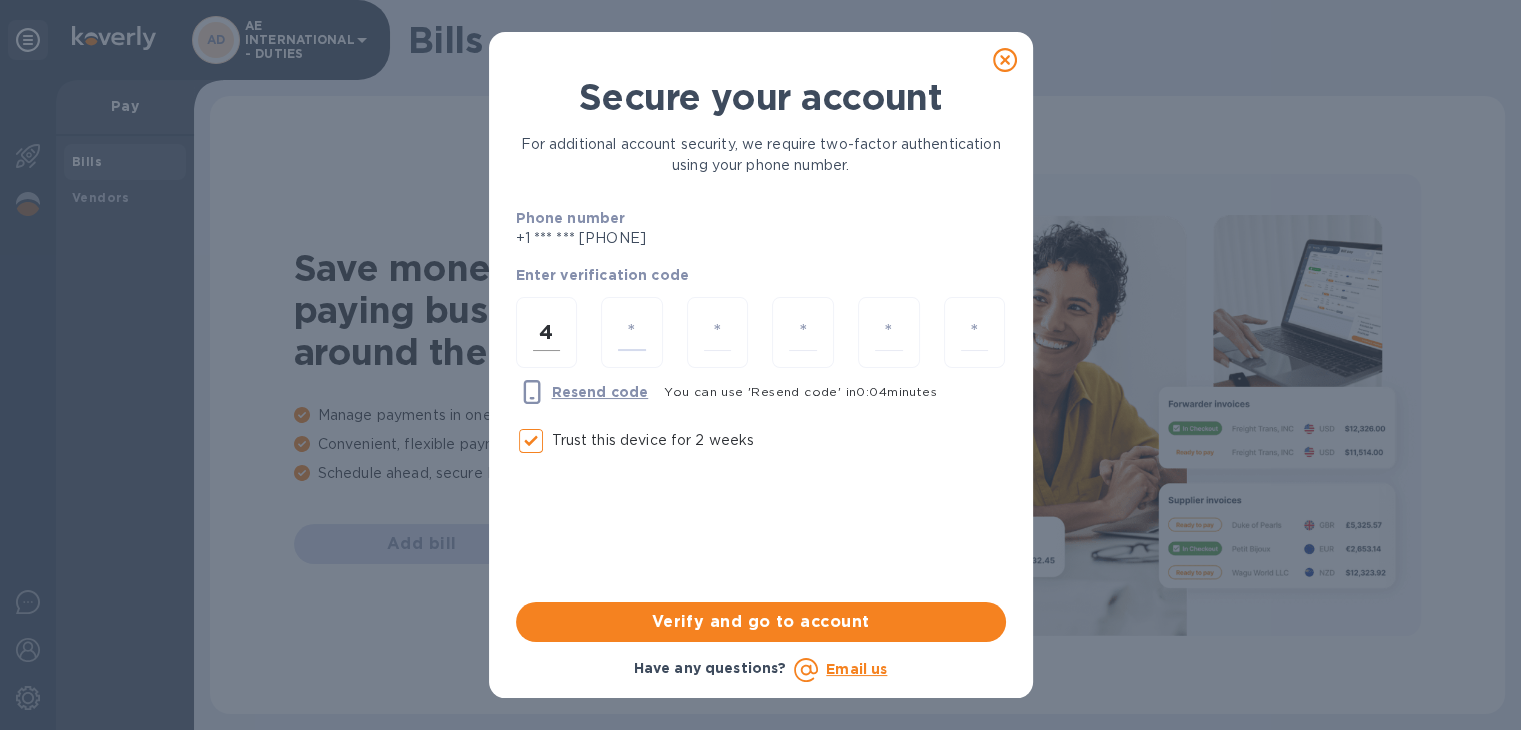type on "4" 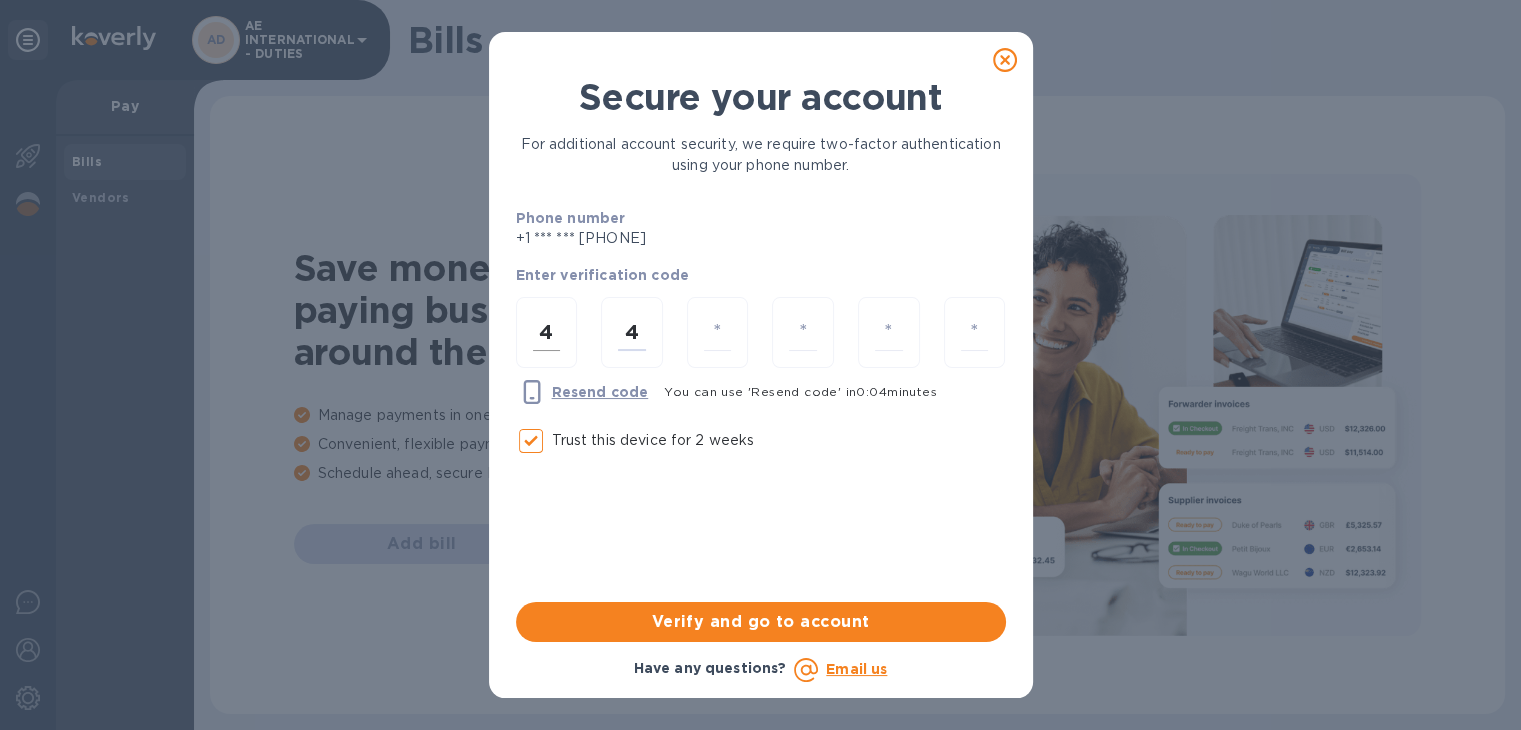 type on "6" 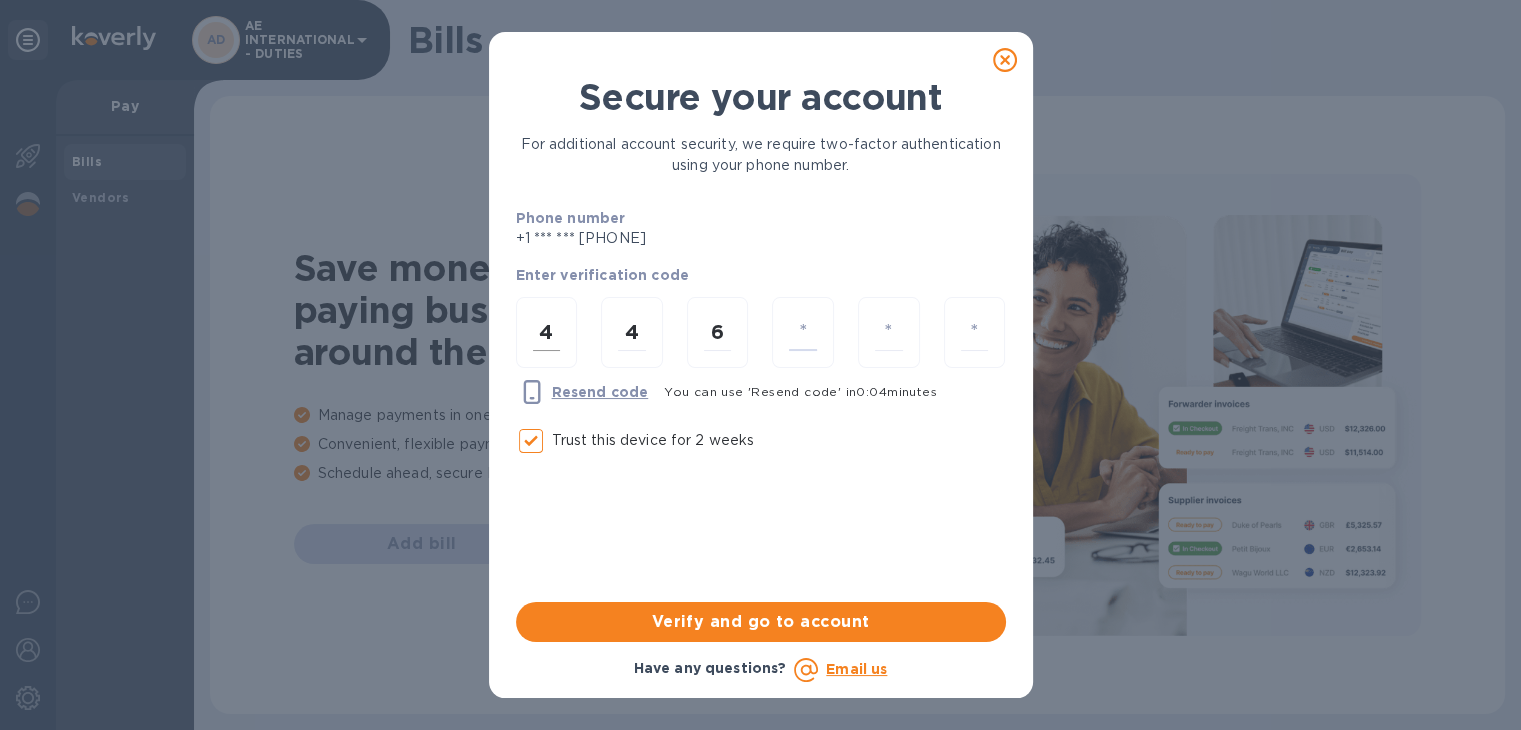 type on "2" 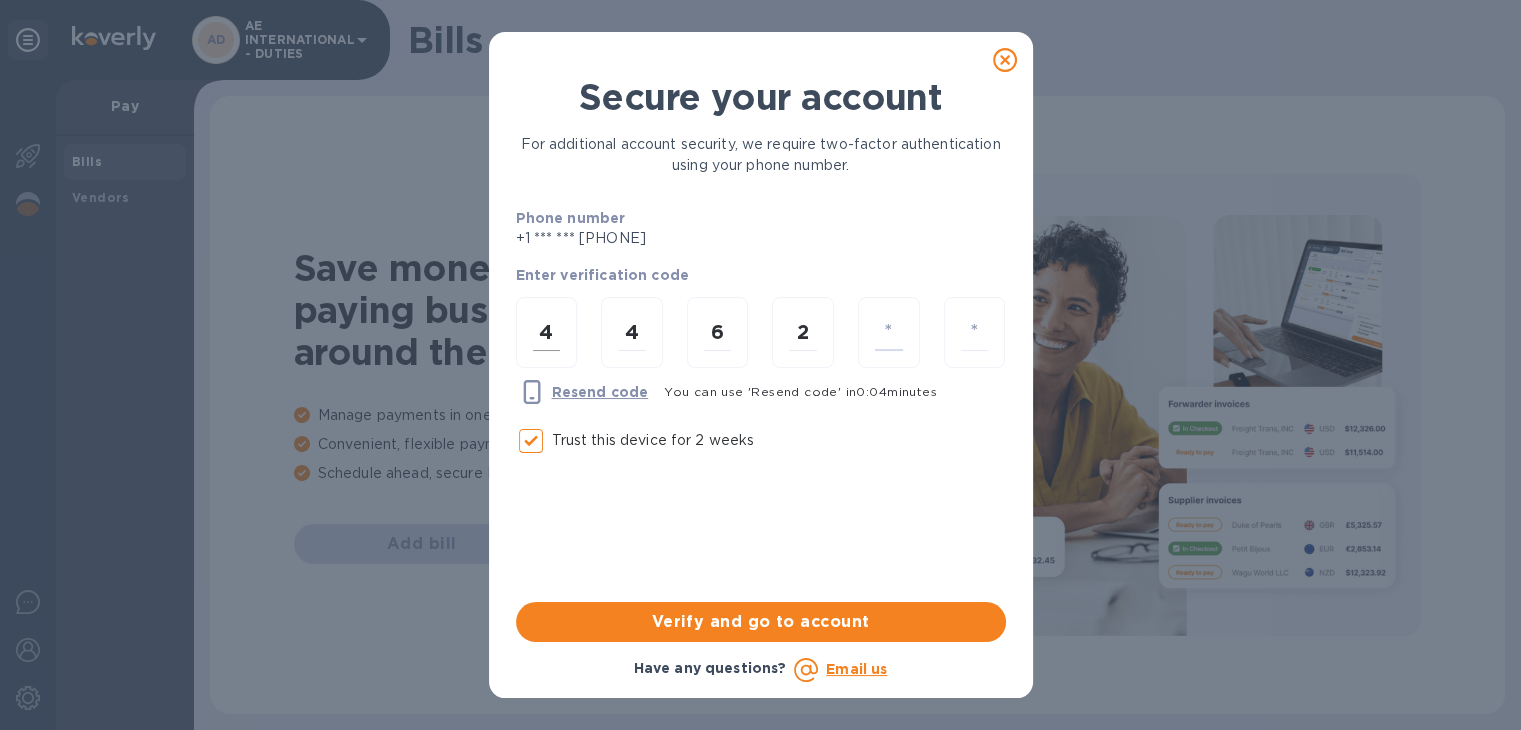 type on "0" 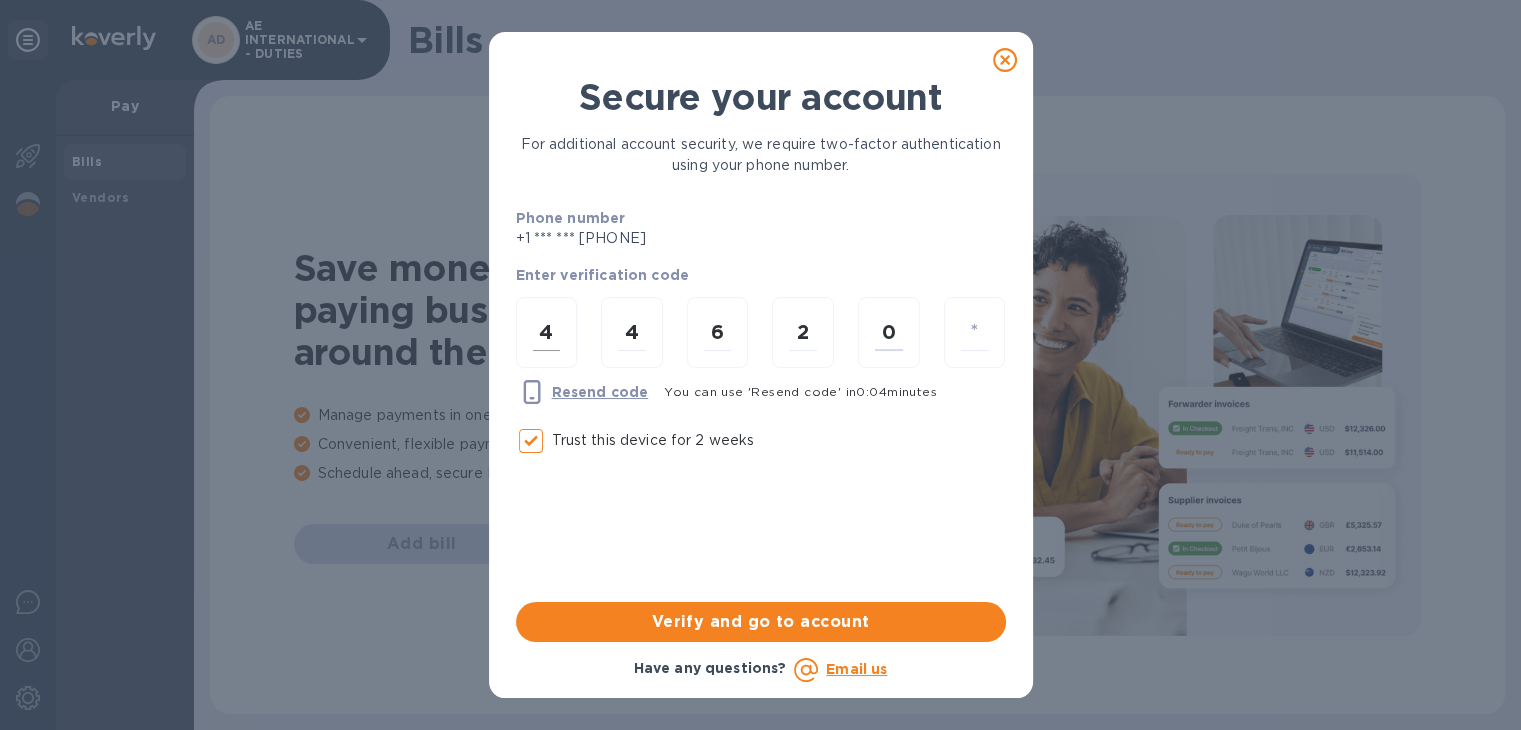 type on "4" 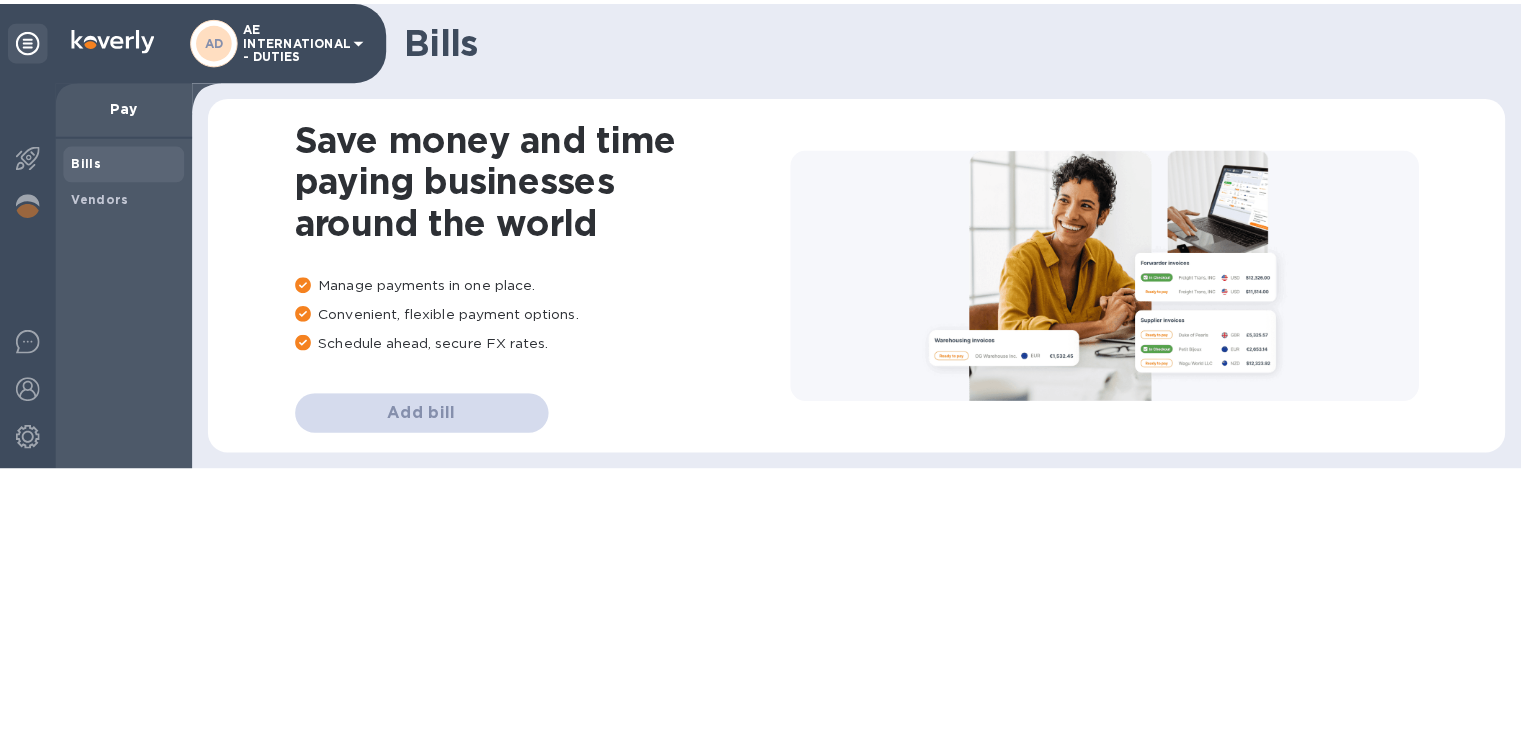scroll, scrollTop: 0, scrollLeft: 0, axis: both 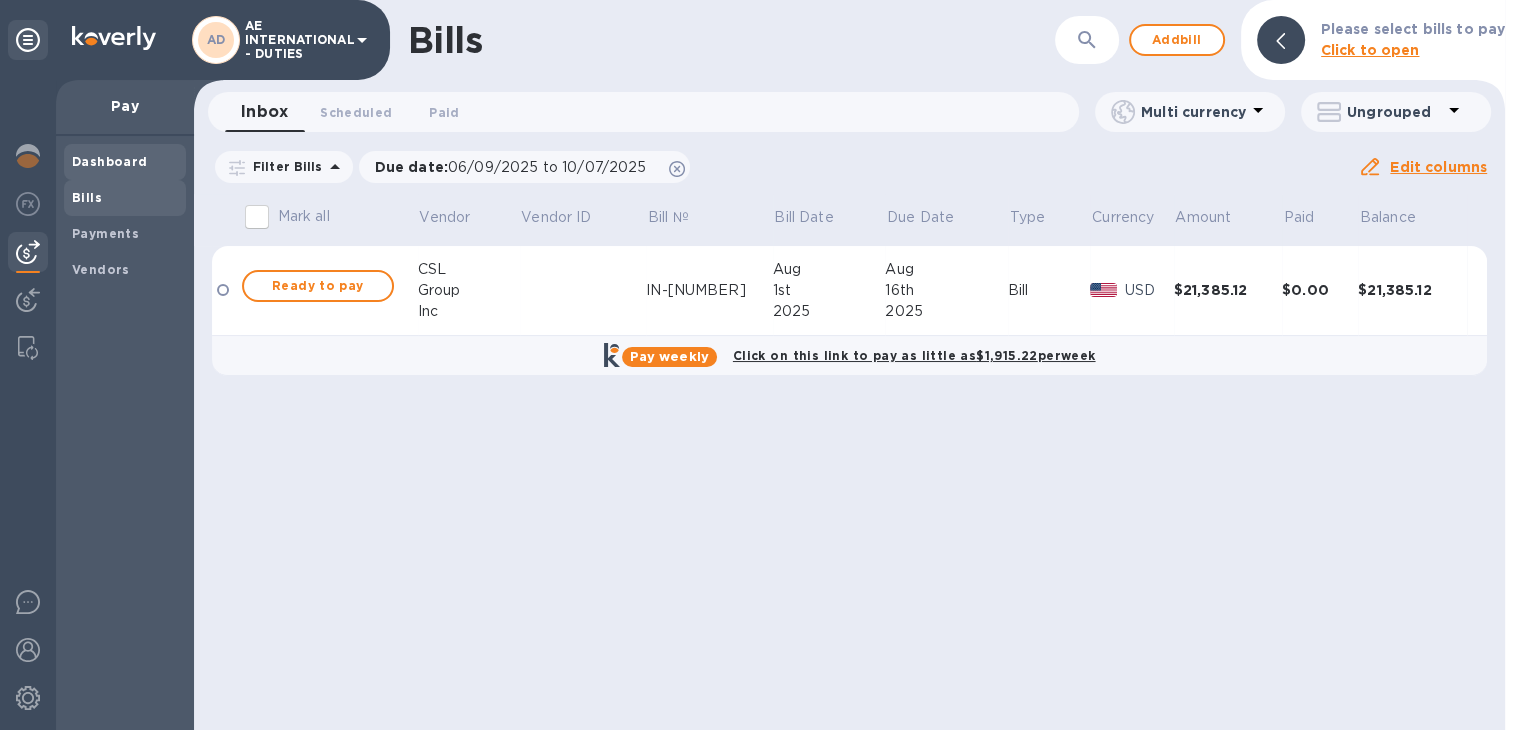 click on "Dashboard" at bounding box center (110, 161) 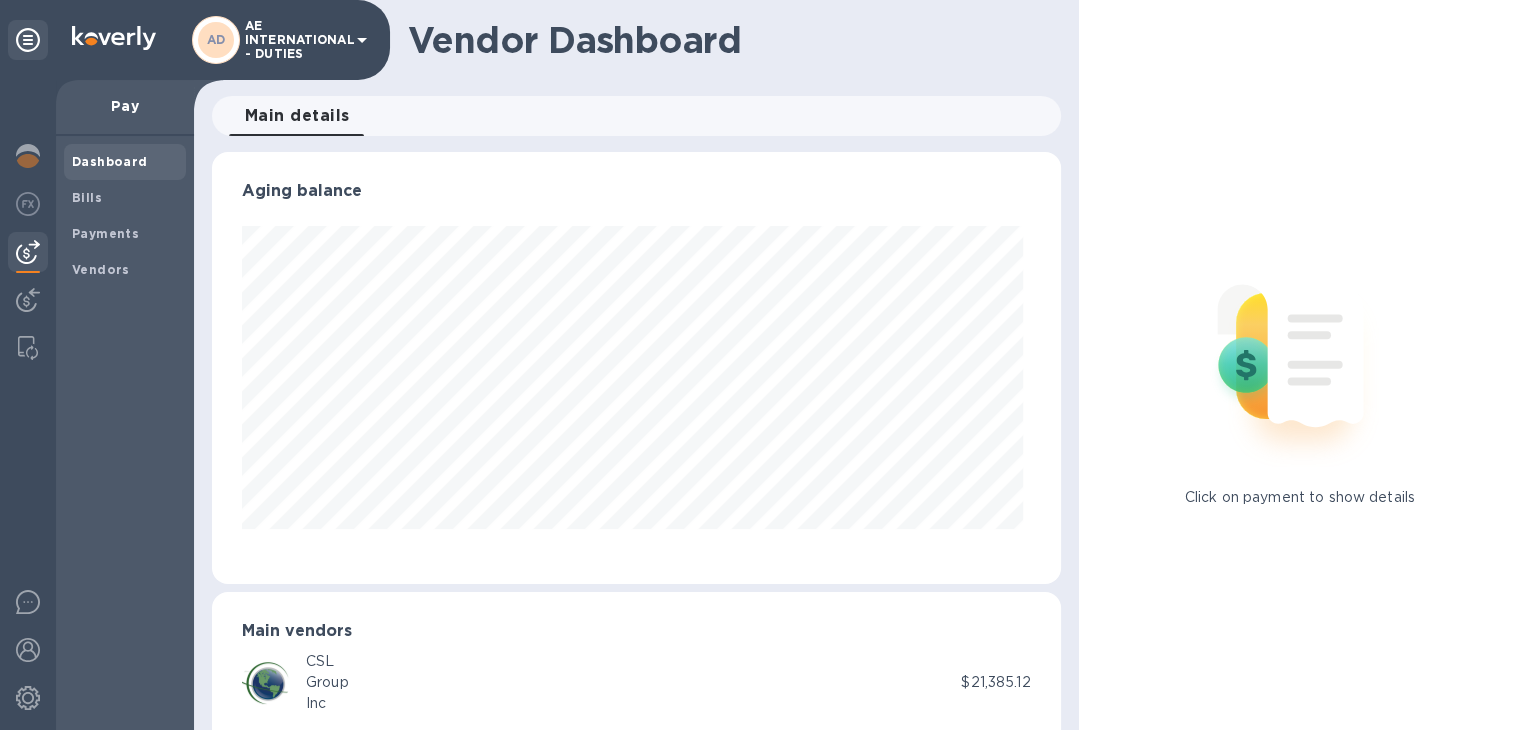 scroll, scrollTop: 999568, scrollLeft: 999159, axis: both 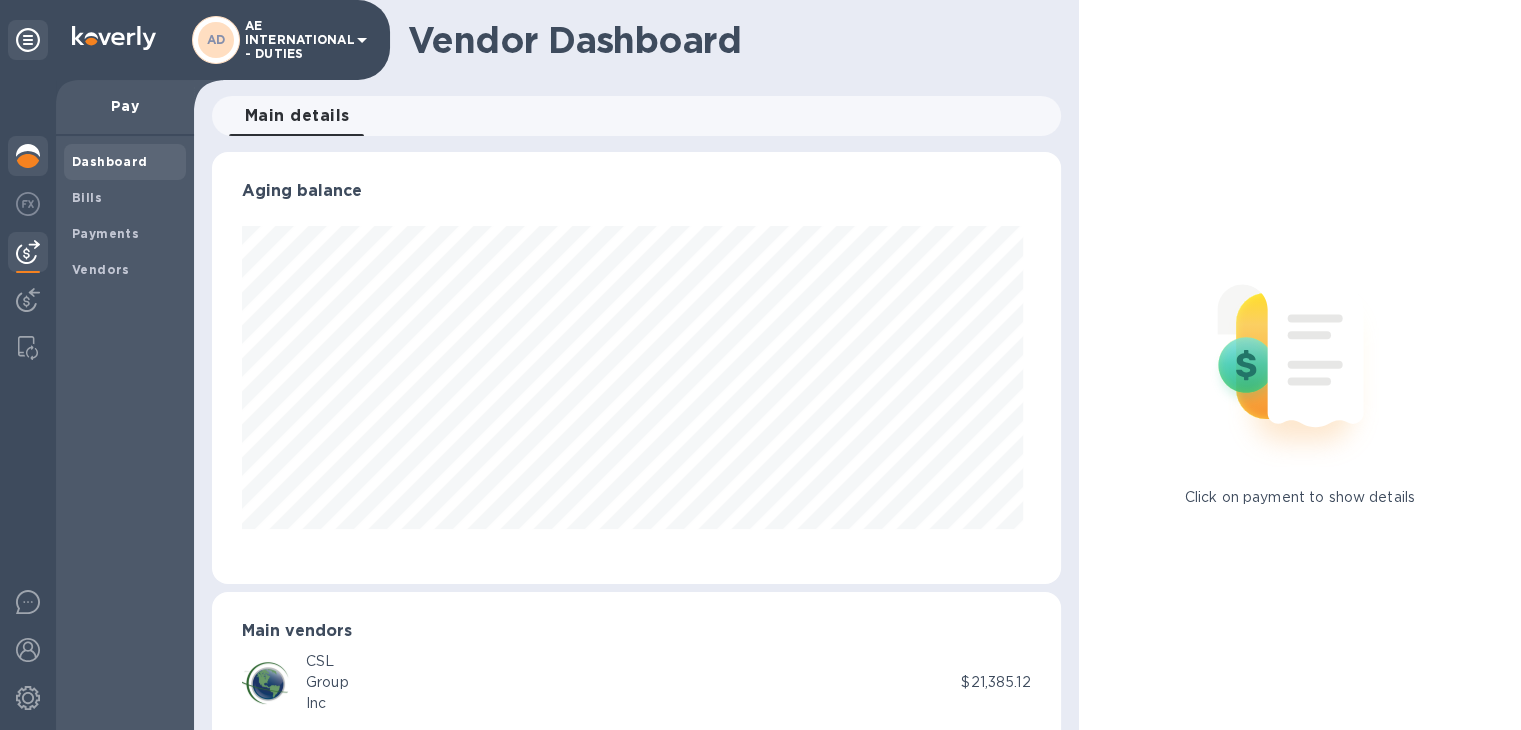 click at bounding box center (28, 156) 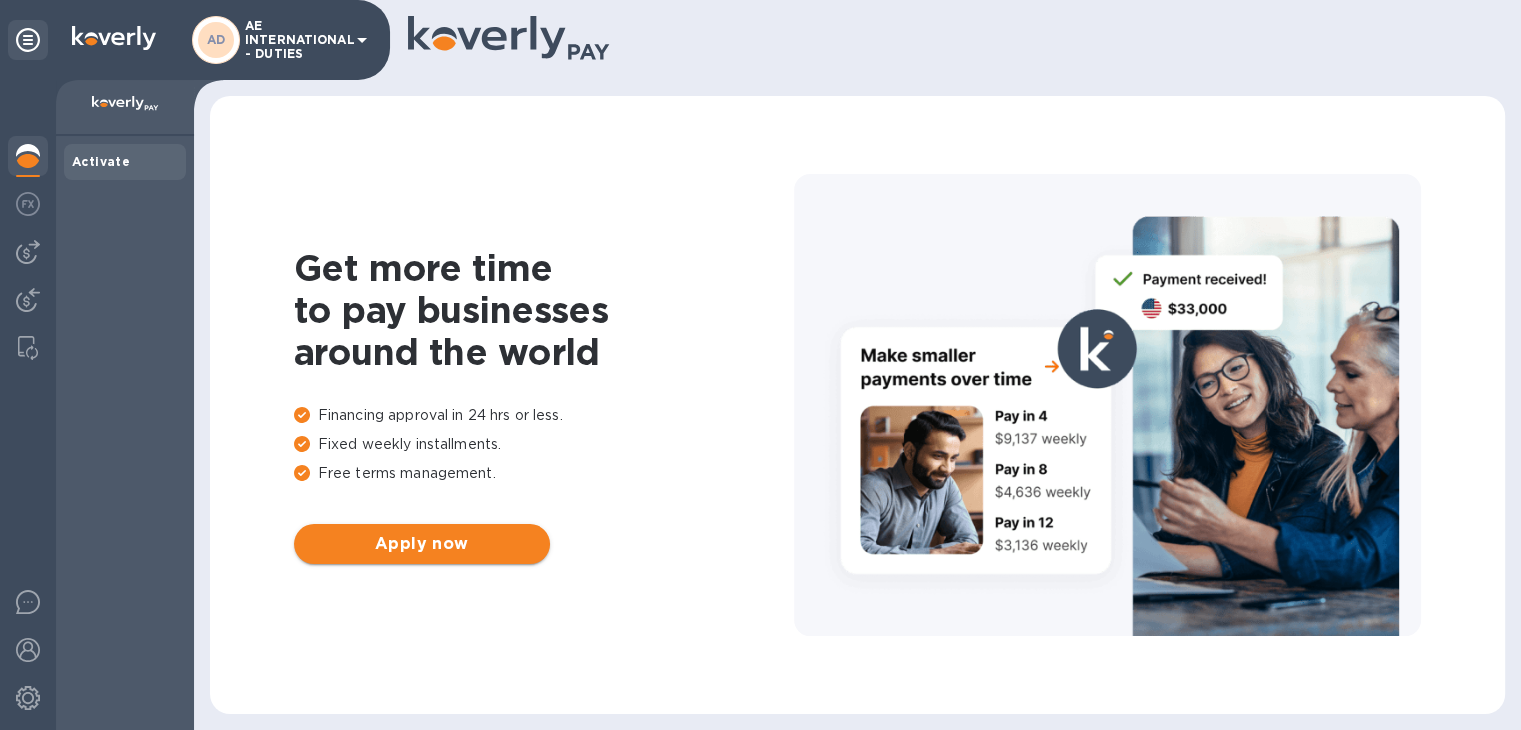 click on "Apply now" at bounding box center (422, 544) 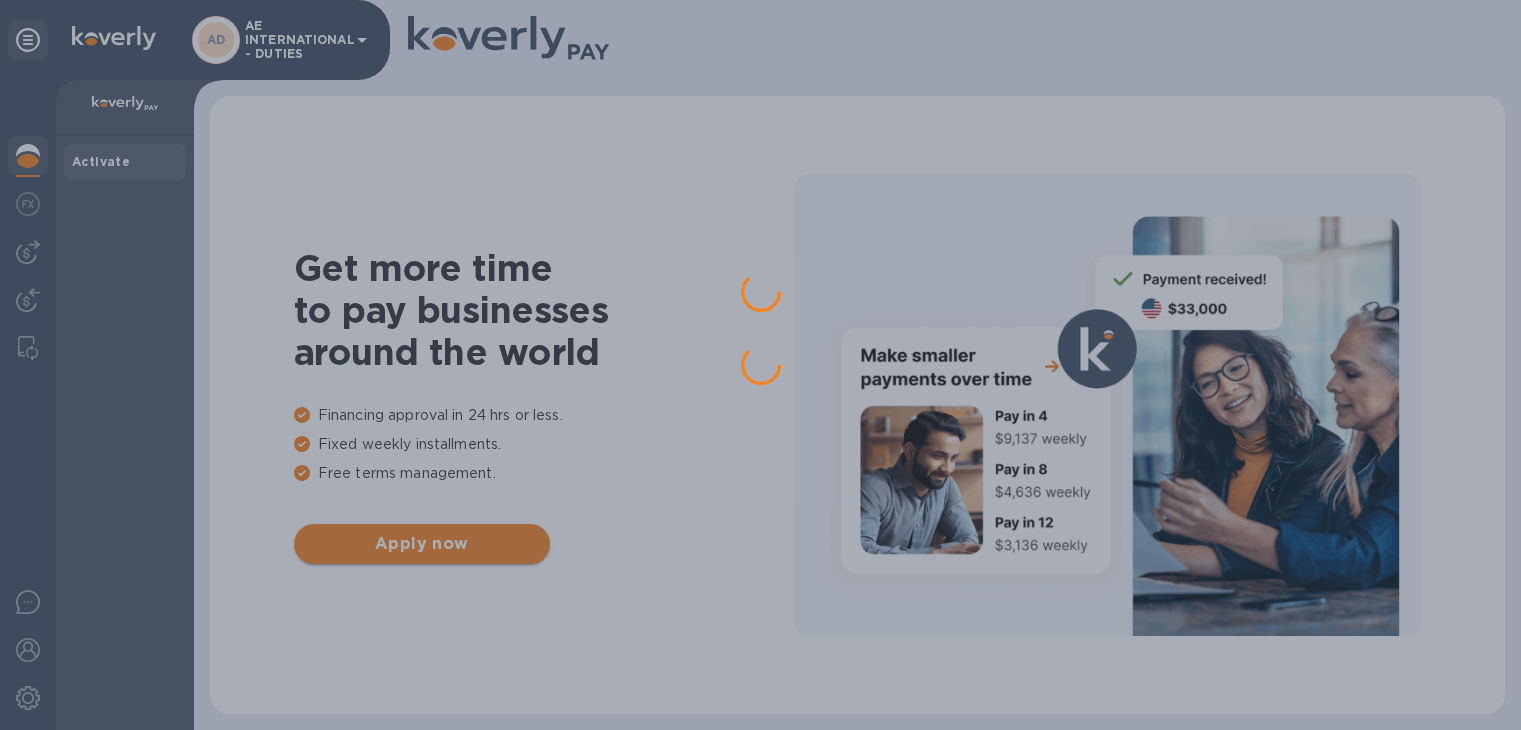 scroll, scrollTop: 0, scrollLeft: 0, axis: both 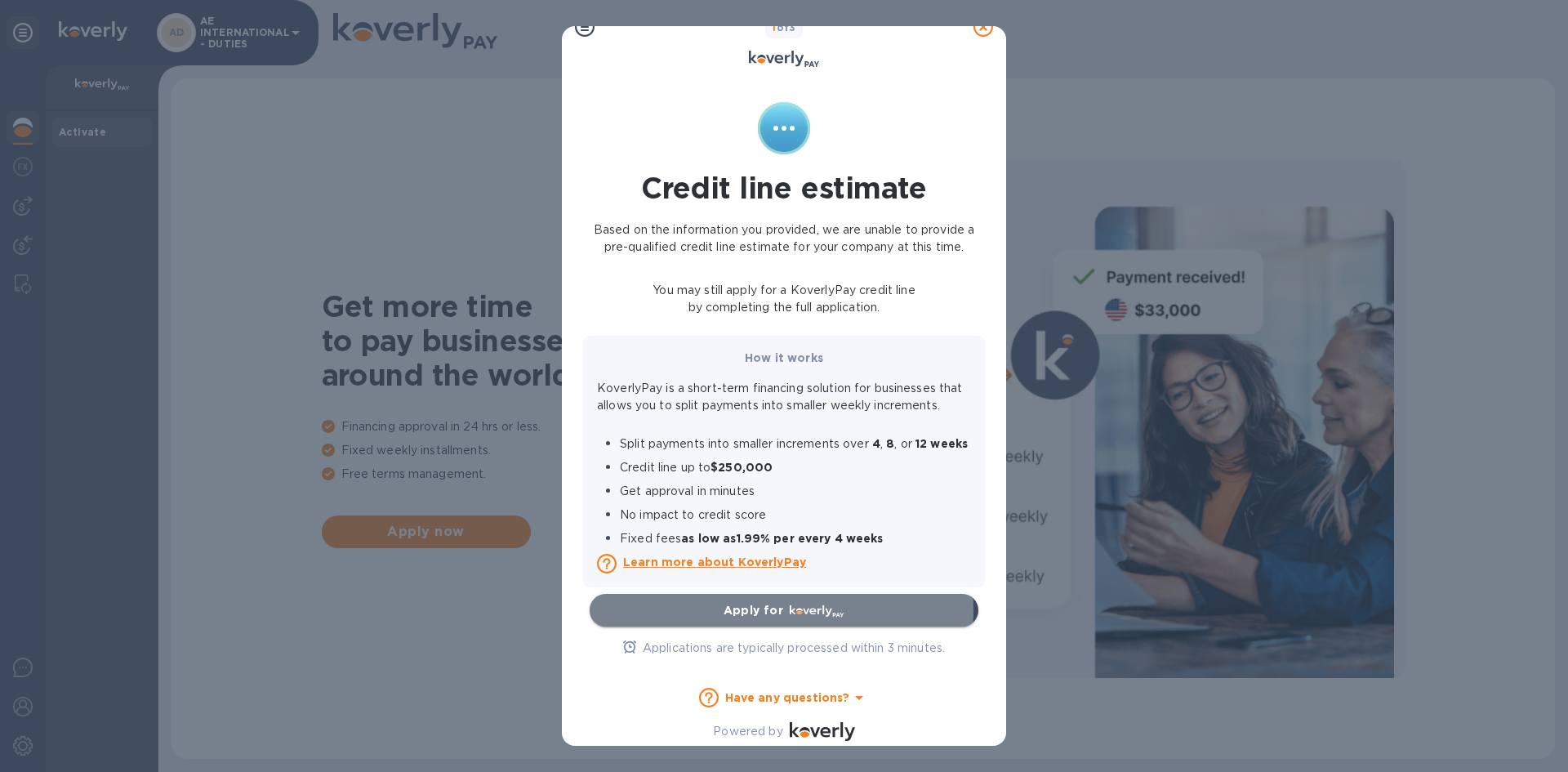 click on "Apply for" at bounding box center [754, 610] 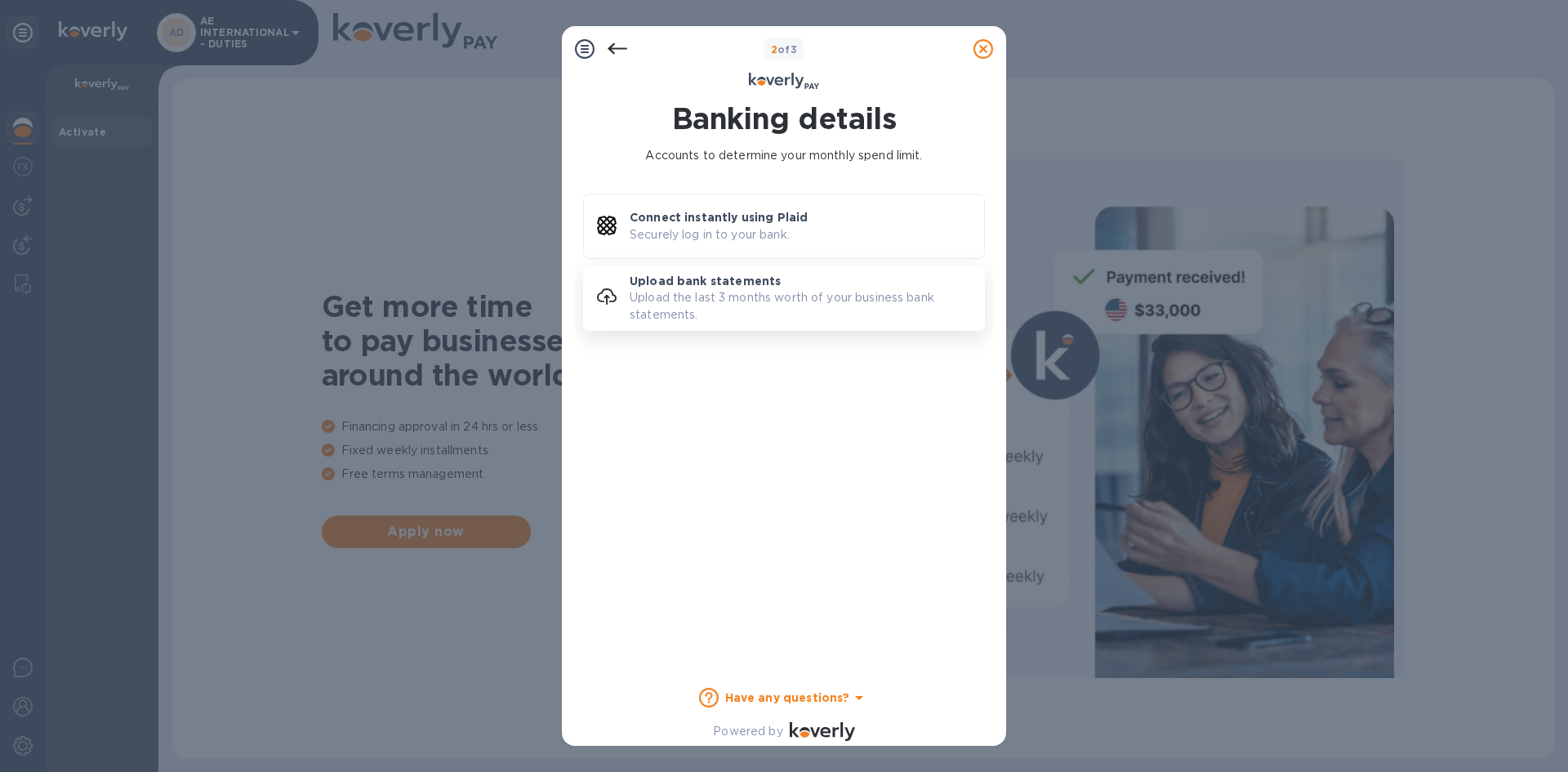 click on "Upload the last 3 months worth of your business bank statements." at bounding box center (807, 306) 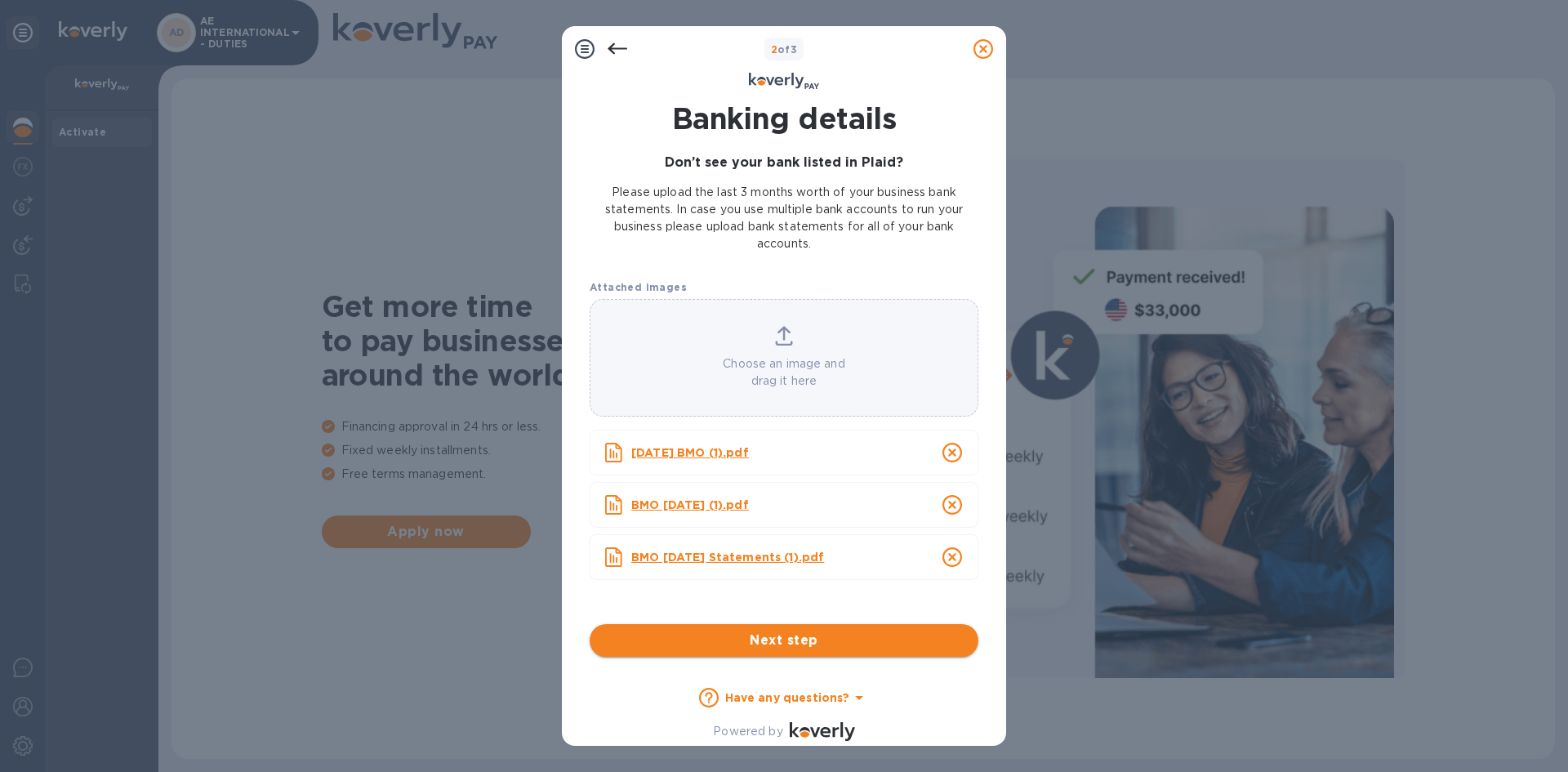 click on "Next step" at bounding box center (784, 640) 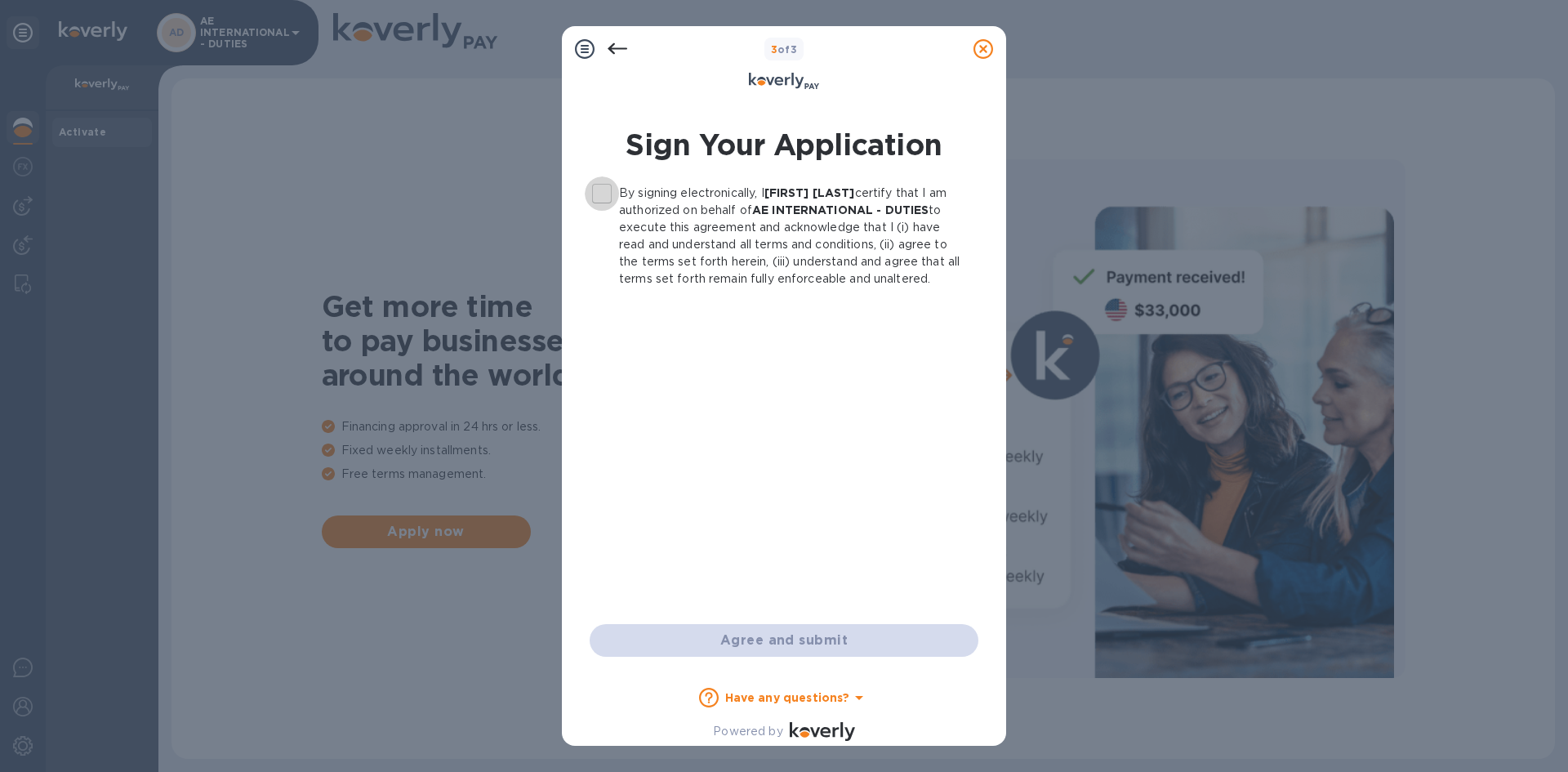 click on "By signing electronically, I  Josh Anderson  certify that I am authorized on behalf of  AE INTERNATIONAL - DUTIES  to execute this agreement and acknowledge that I (i) have read and understand all terms and conditions, (ii) agree to the terms set forth herein, (iii) understand and agree that all terms set forth remain fully enforceable and unaltered." at bounding box center (602, 194) 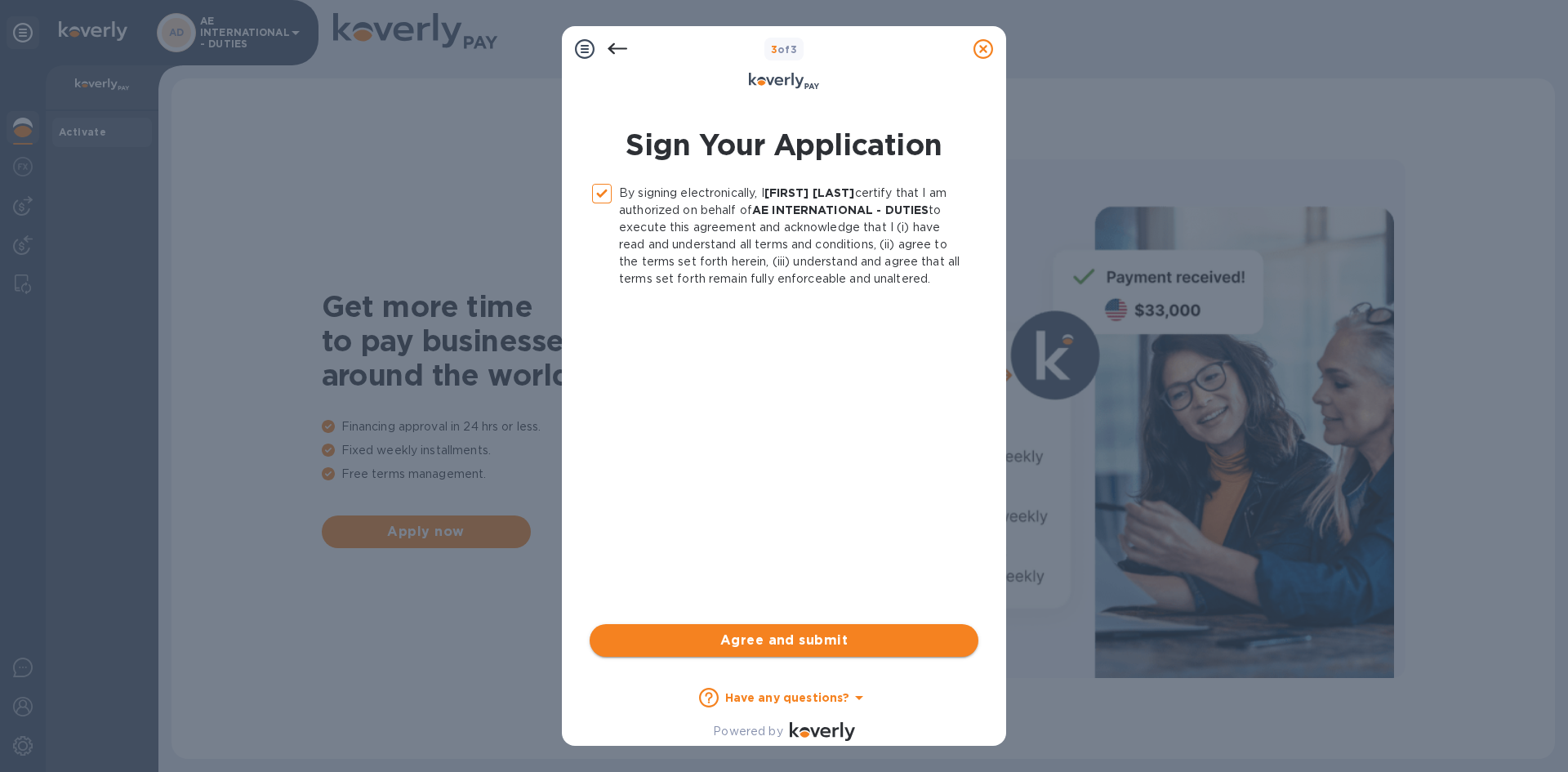 click on "Agree and submit" at bounding box center [784, 640] 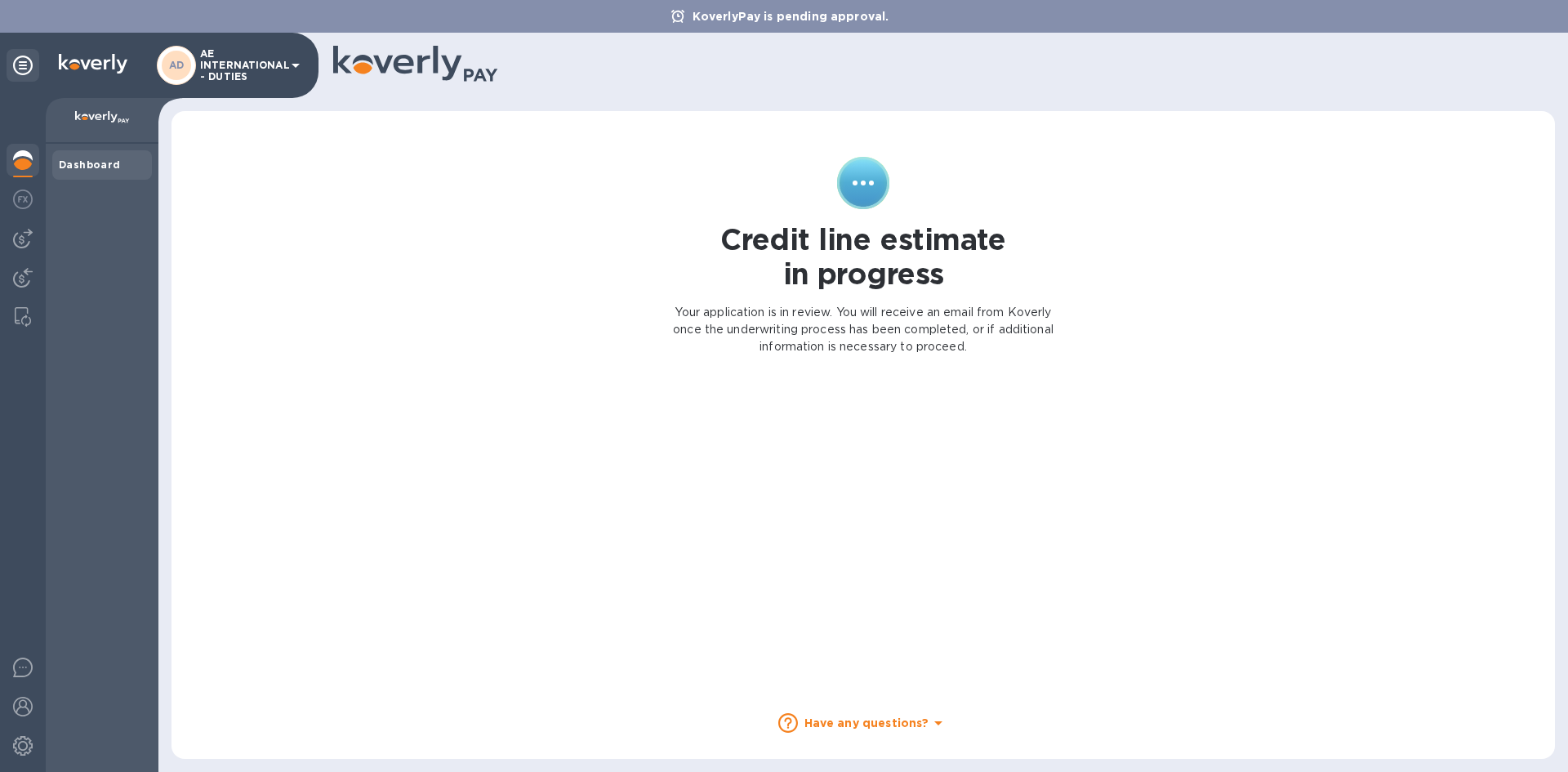 click 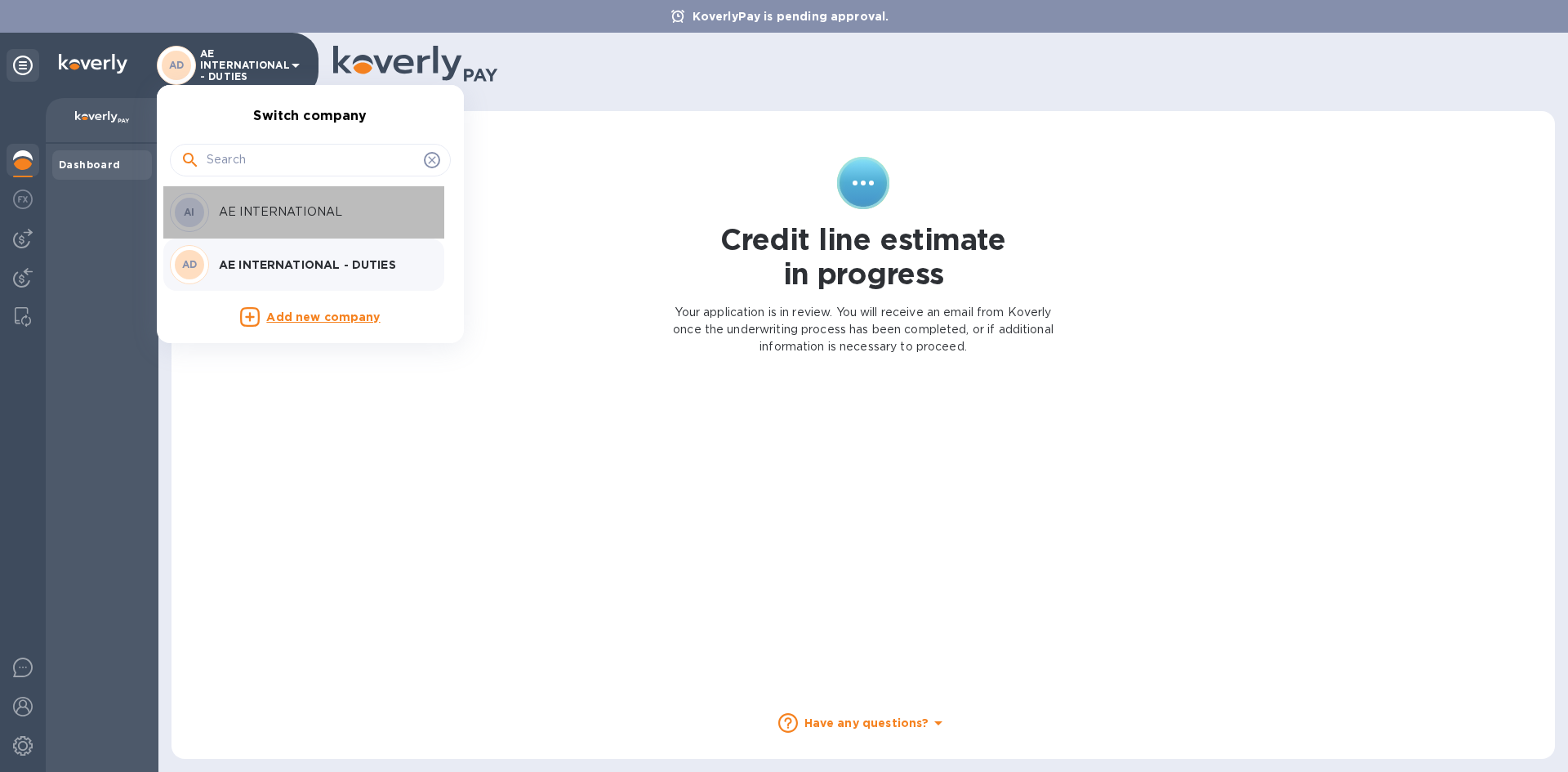 click on "AE INTERNATIONAL" at bounding box center (322, 212) 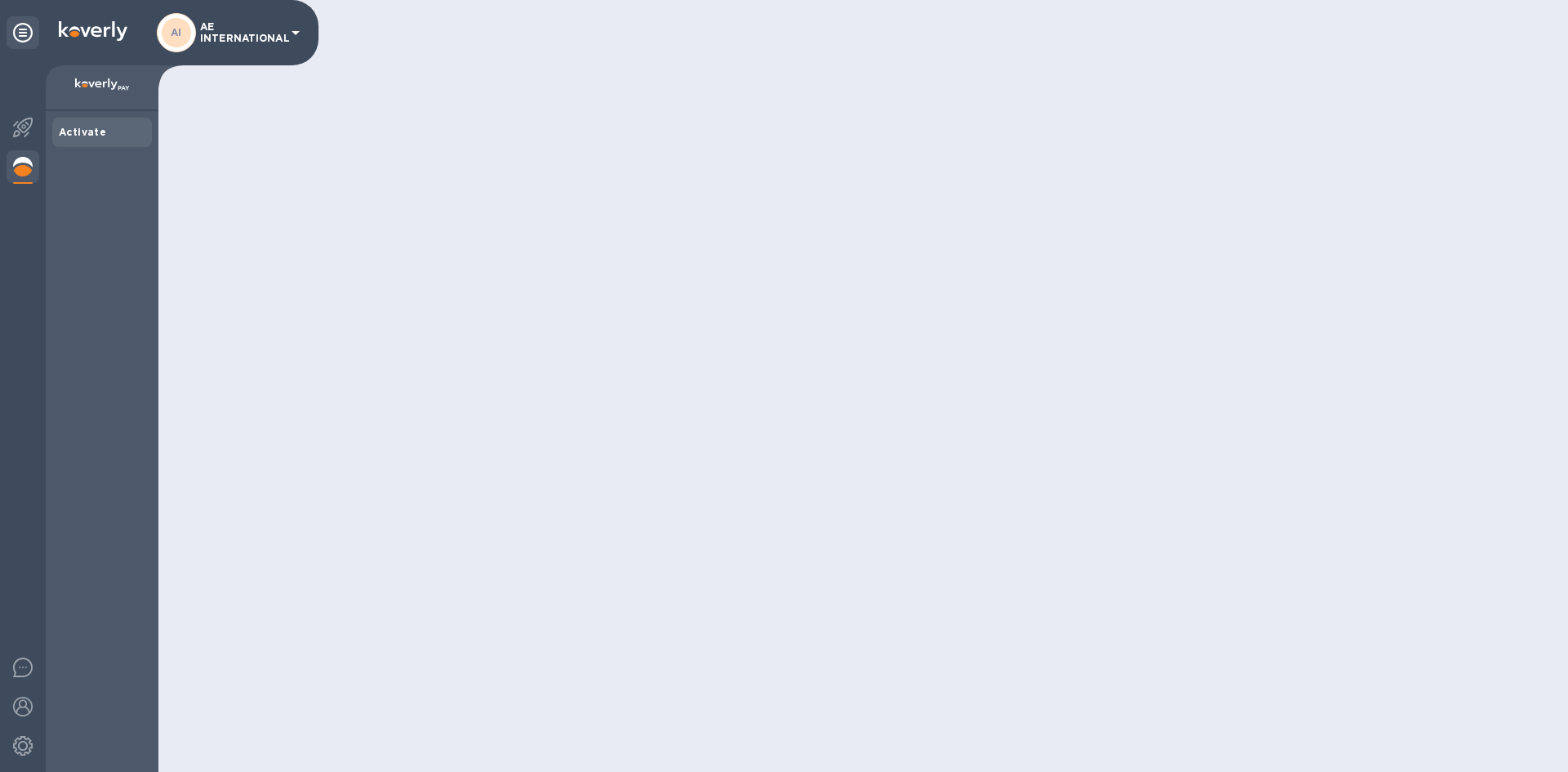 scroll, scrollTop: 0, scrollLeft: 0, axis: both 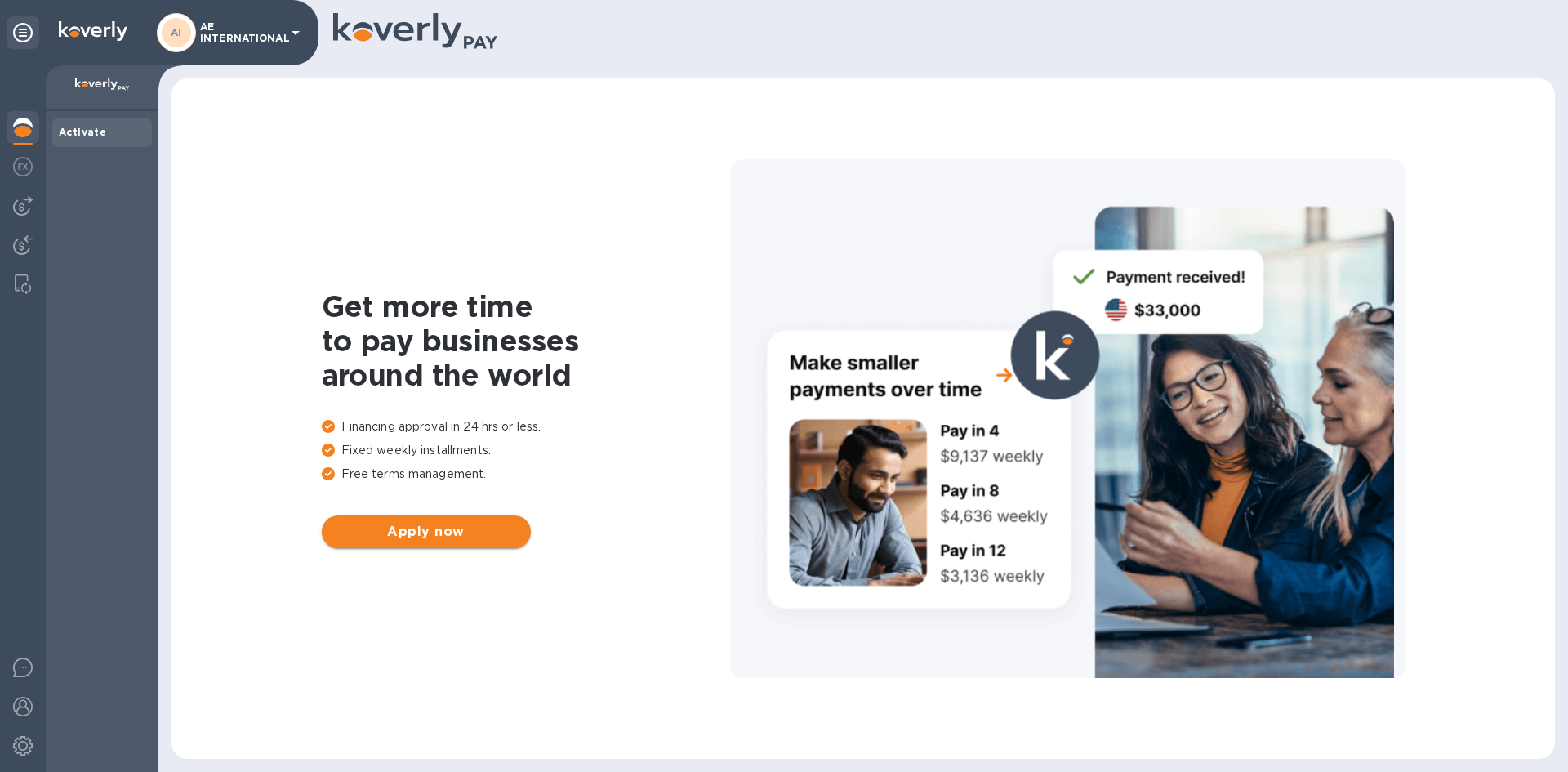 click on "Apply now" at bounding box center [426, 532] 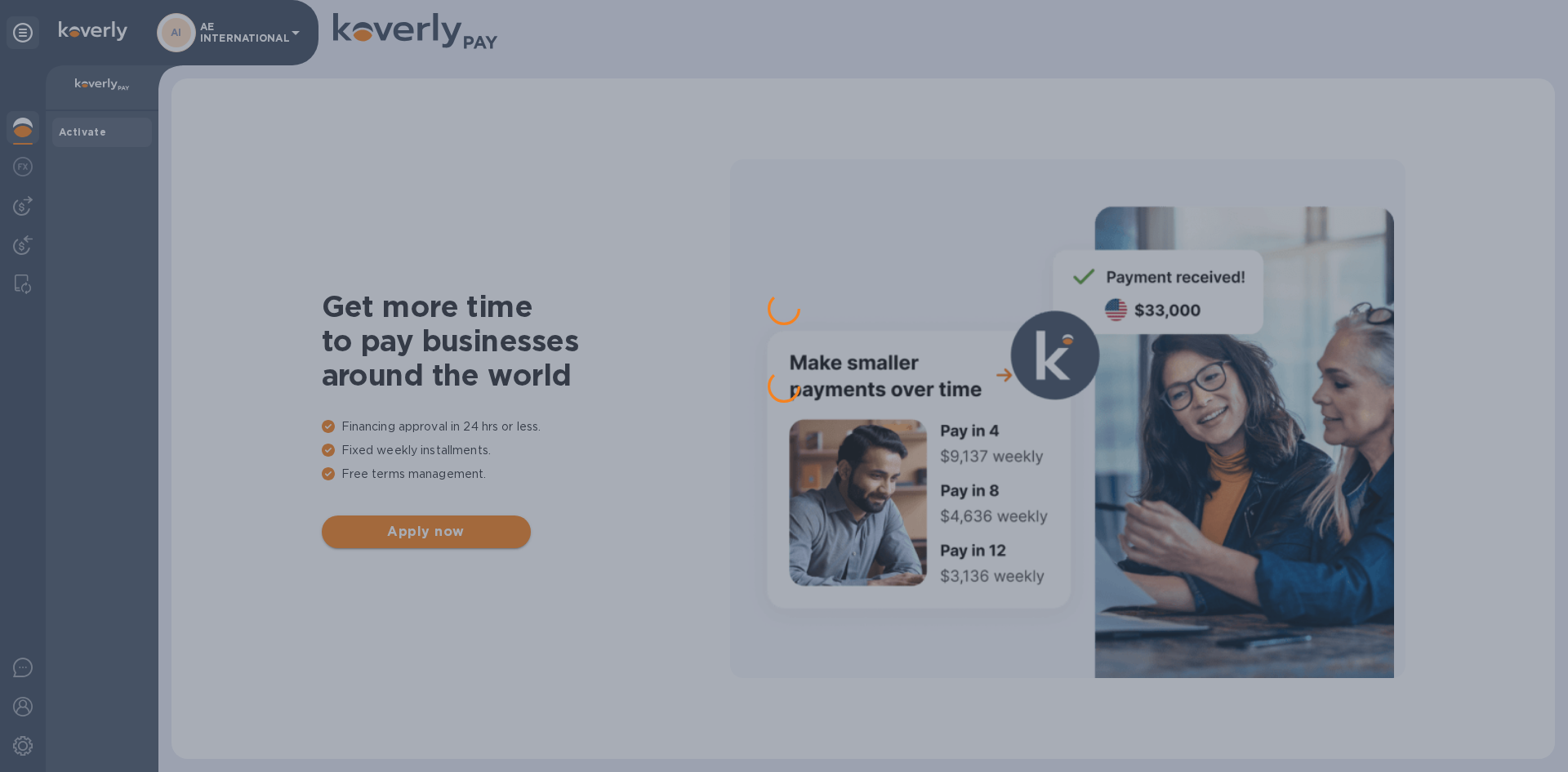 scroll, scrollTop: 0, scrollLeft: 0, axis: both 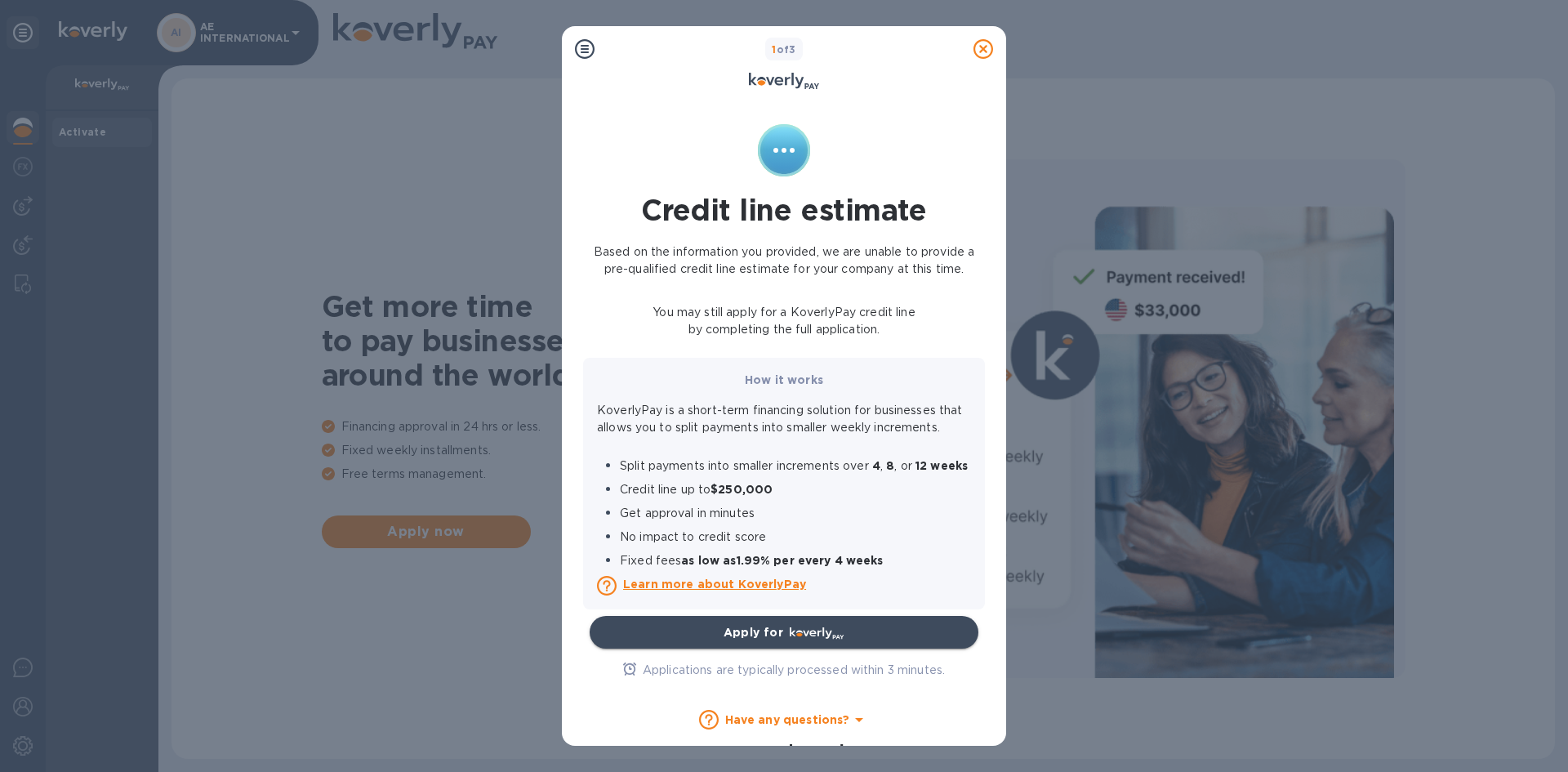 click 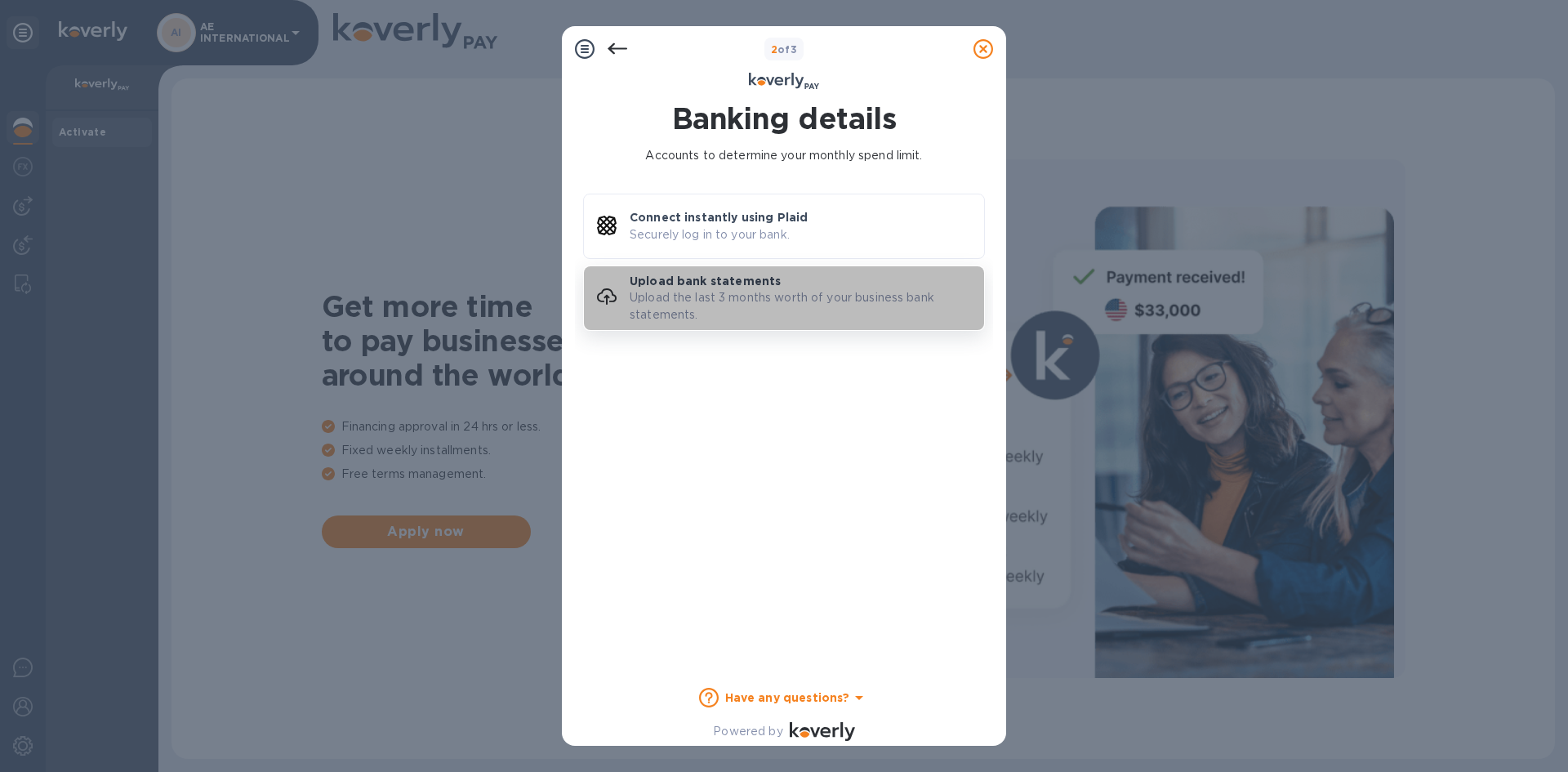 click on "Upload bank statements" at bounding box center (705, 281) 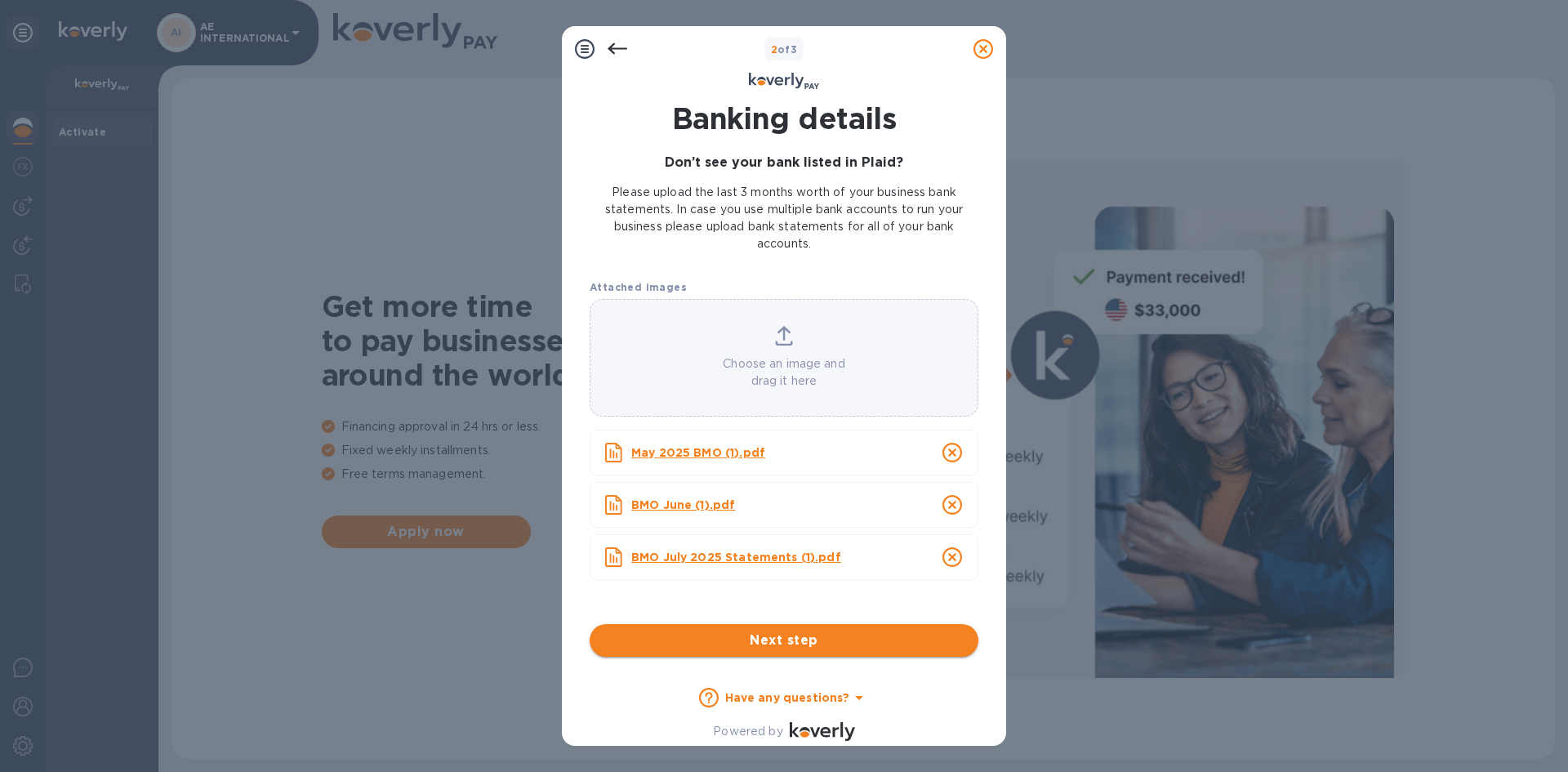 click on "Next step" at bounding box center (784, 640) 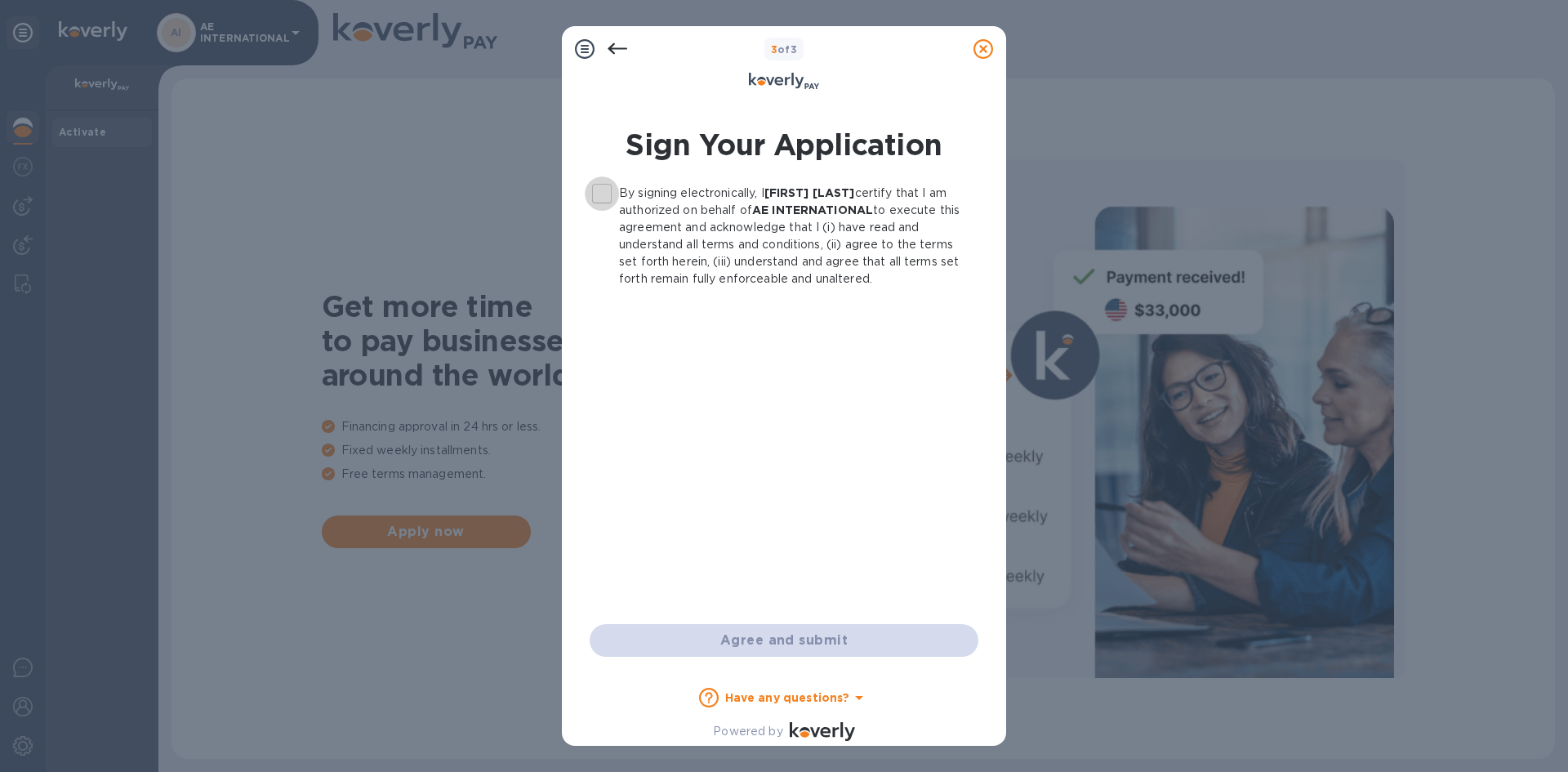 click on "By signing electronically, I  Josh Anderson  certify that I am authorized on behalf of  AE INTERNATIONAL  to execute this agreement and acknowledge that I (i) have read and understand all terms and conditions, (ii) agree to the terms set forth herein, (iii) understand and agree that all terms set forth remain fully enforceable and unaltered." at bounding box center [602, 194] 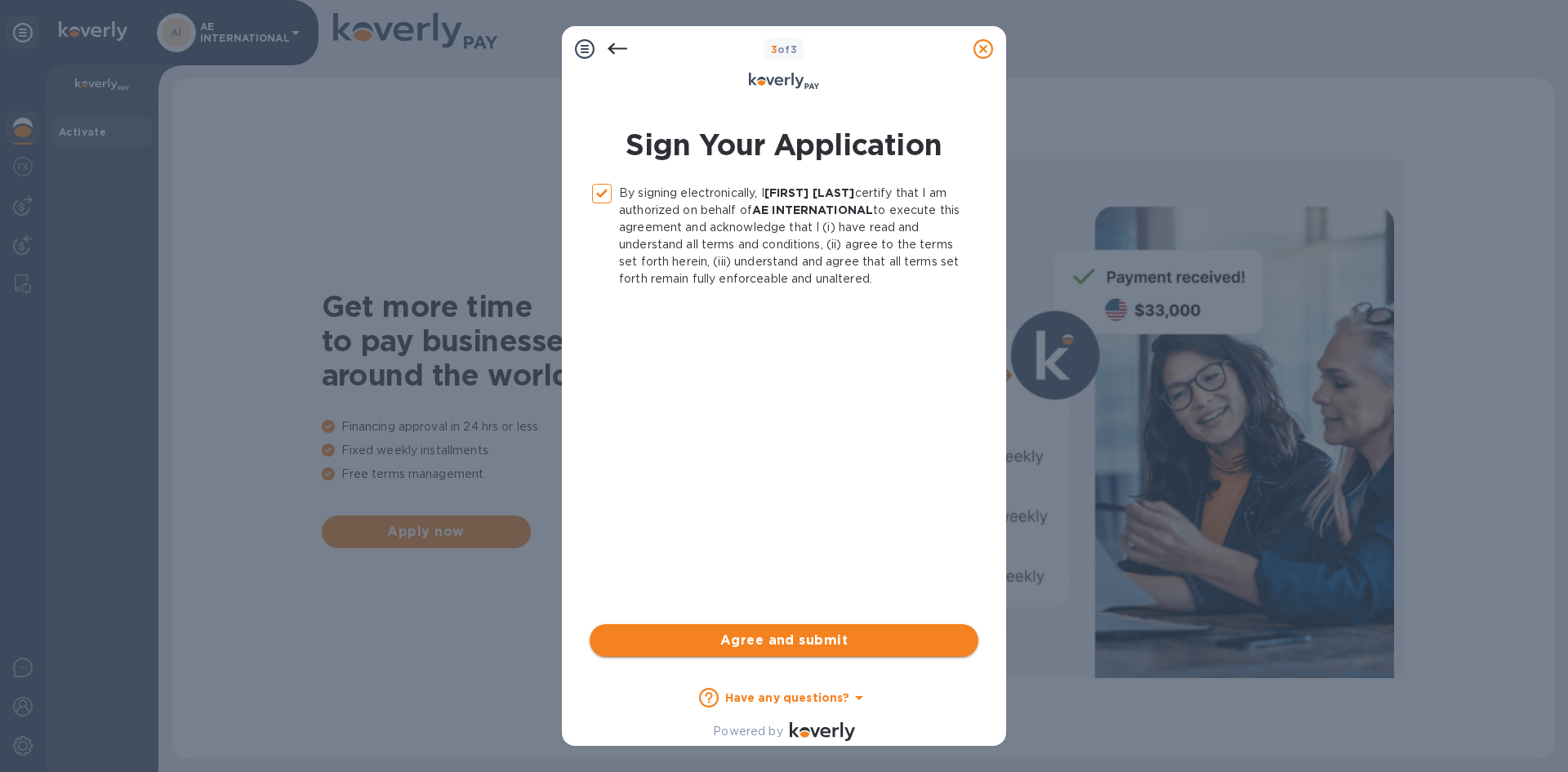 click on "Agree and submit" at bounding box center [784, 640] 